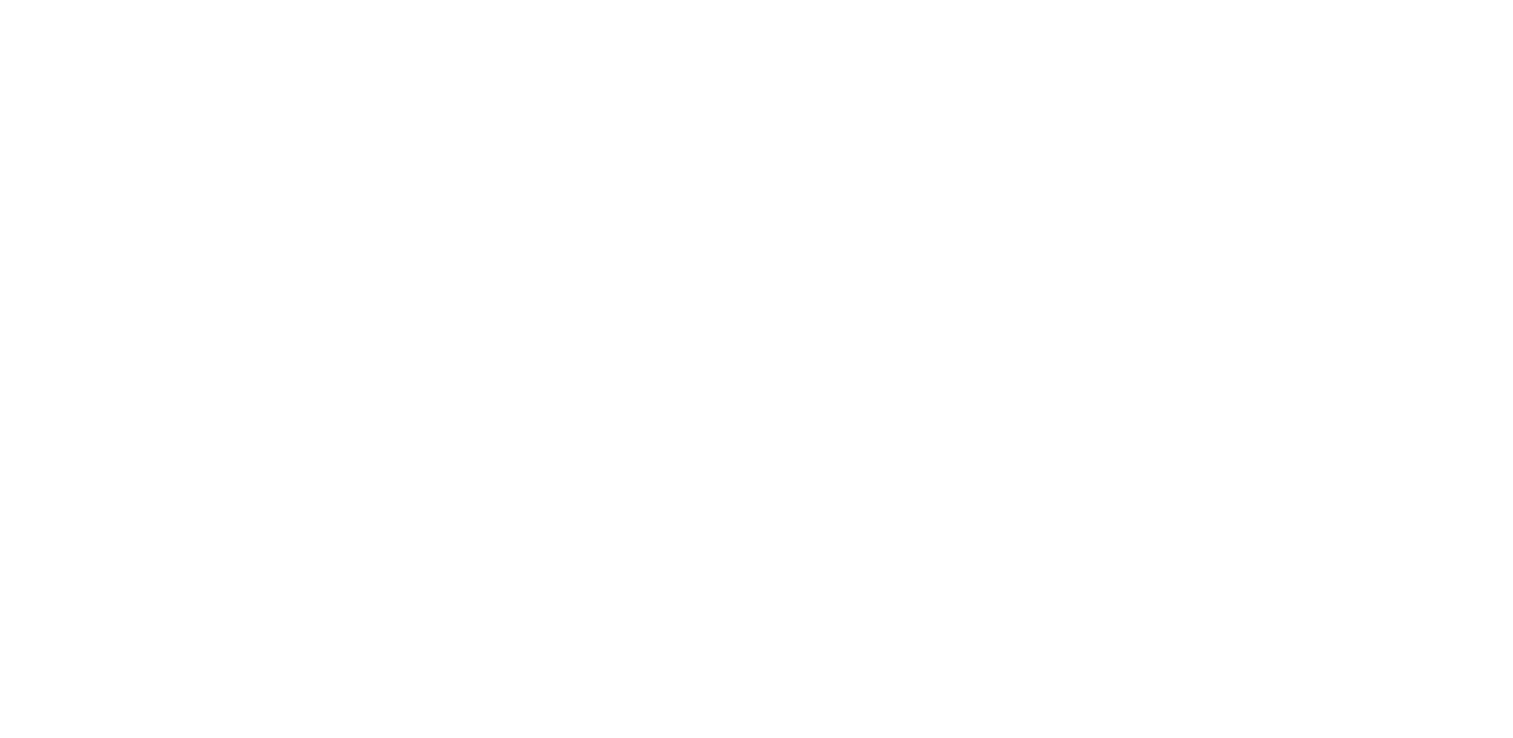 scroll, scrollTop: 0, scrollLeft: 0, axis: both 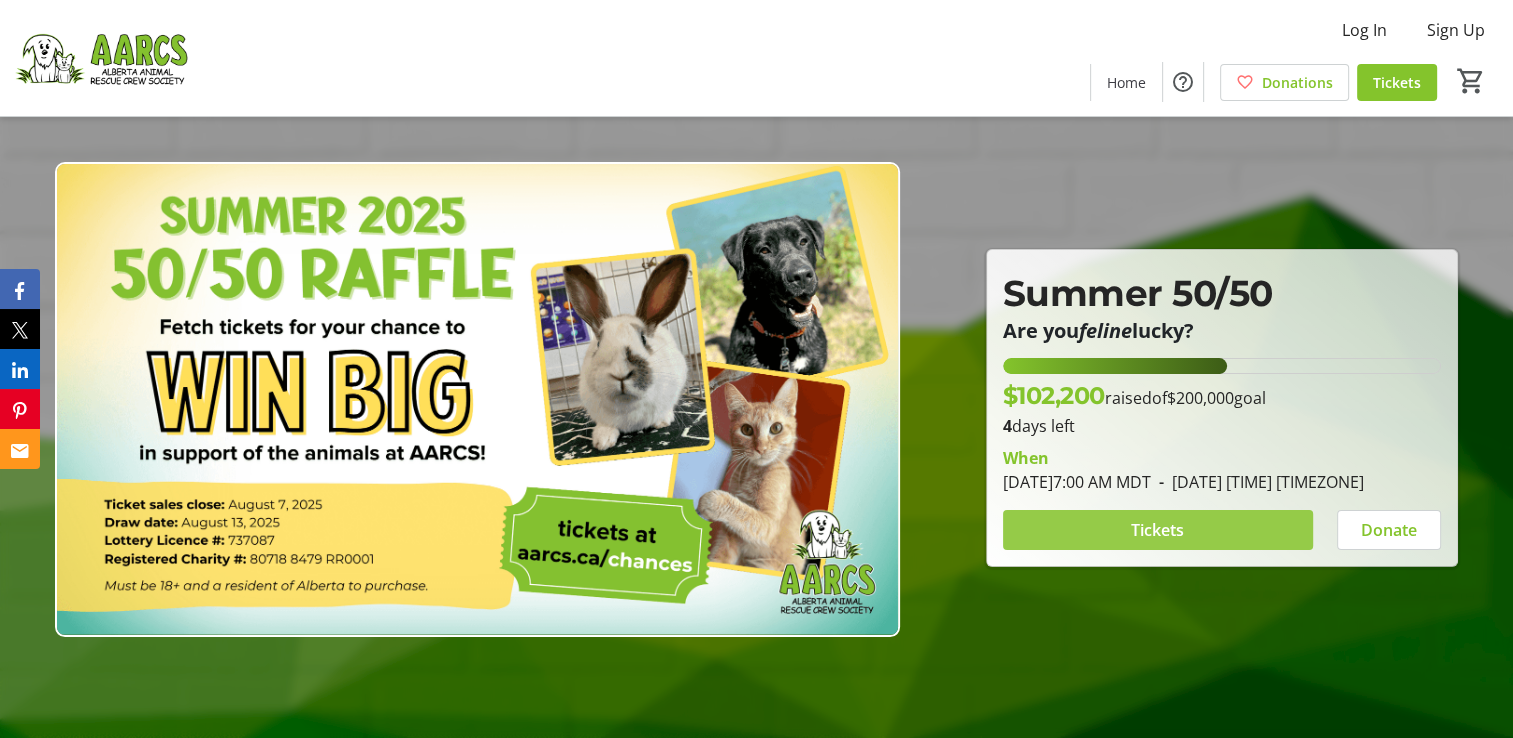 click on "Tickets" at bounding box center (1157, 530) 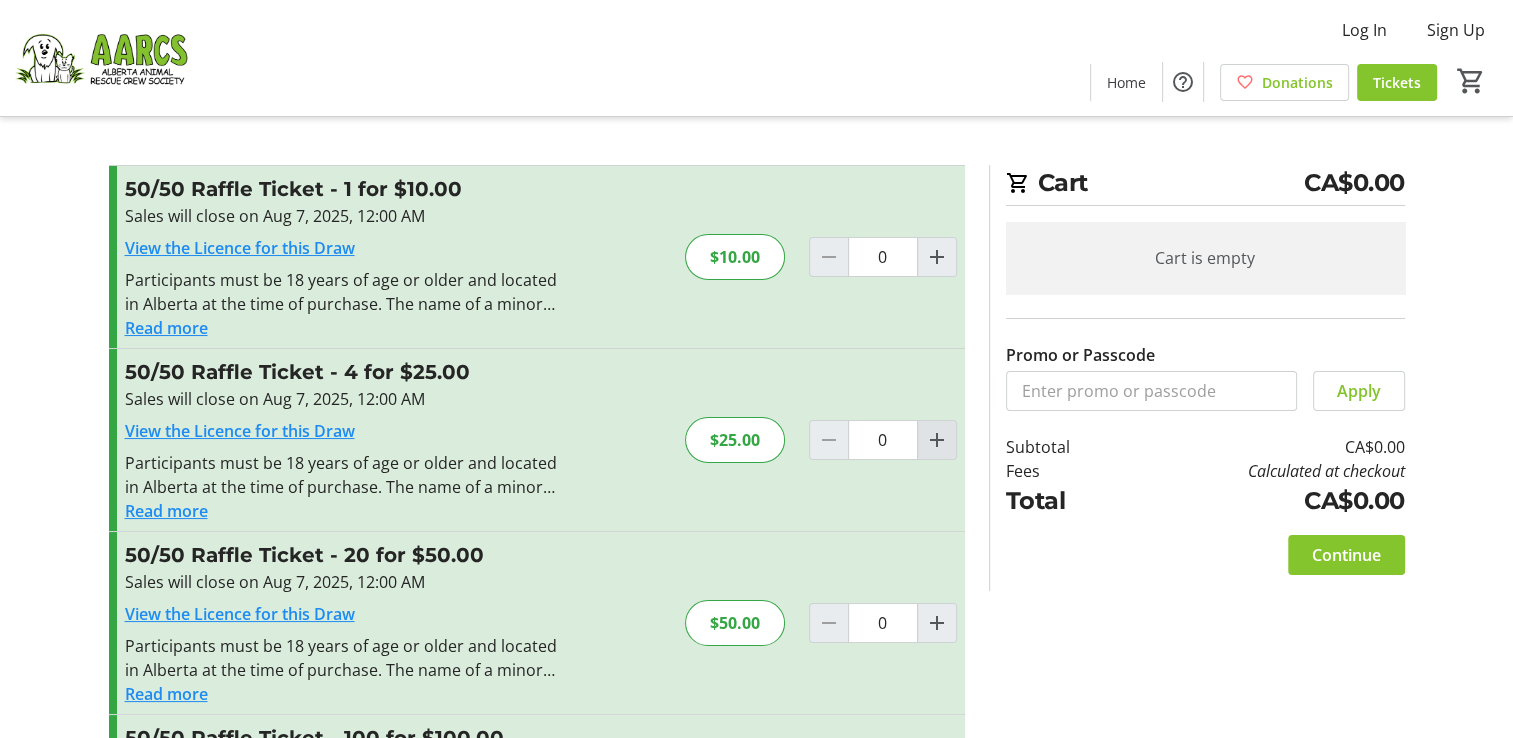 click 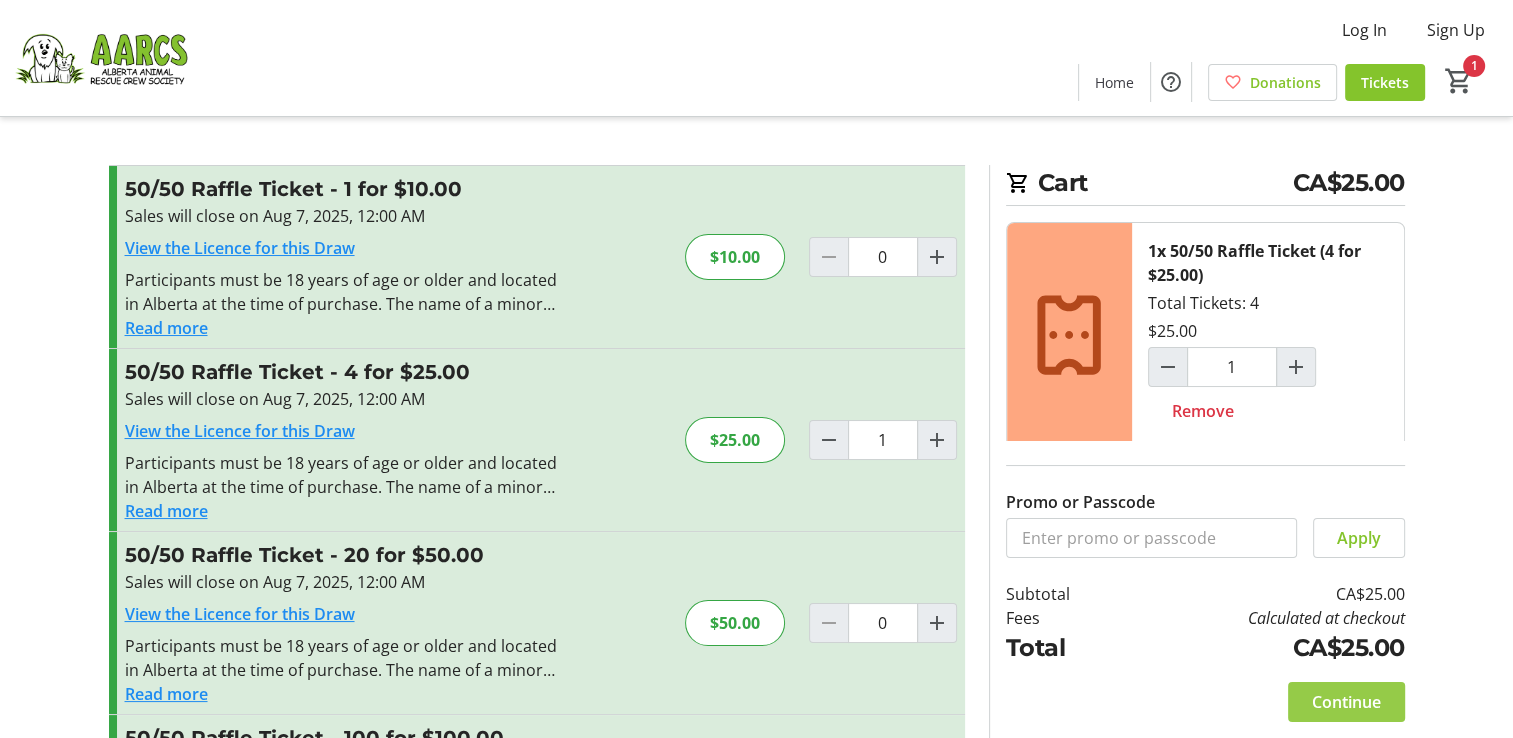 click on "Continue" 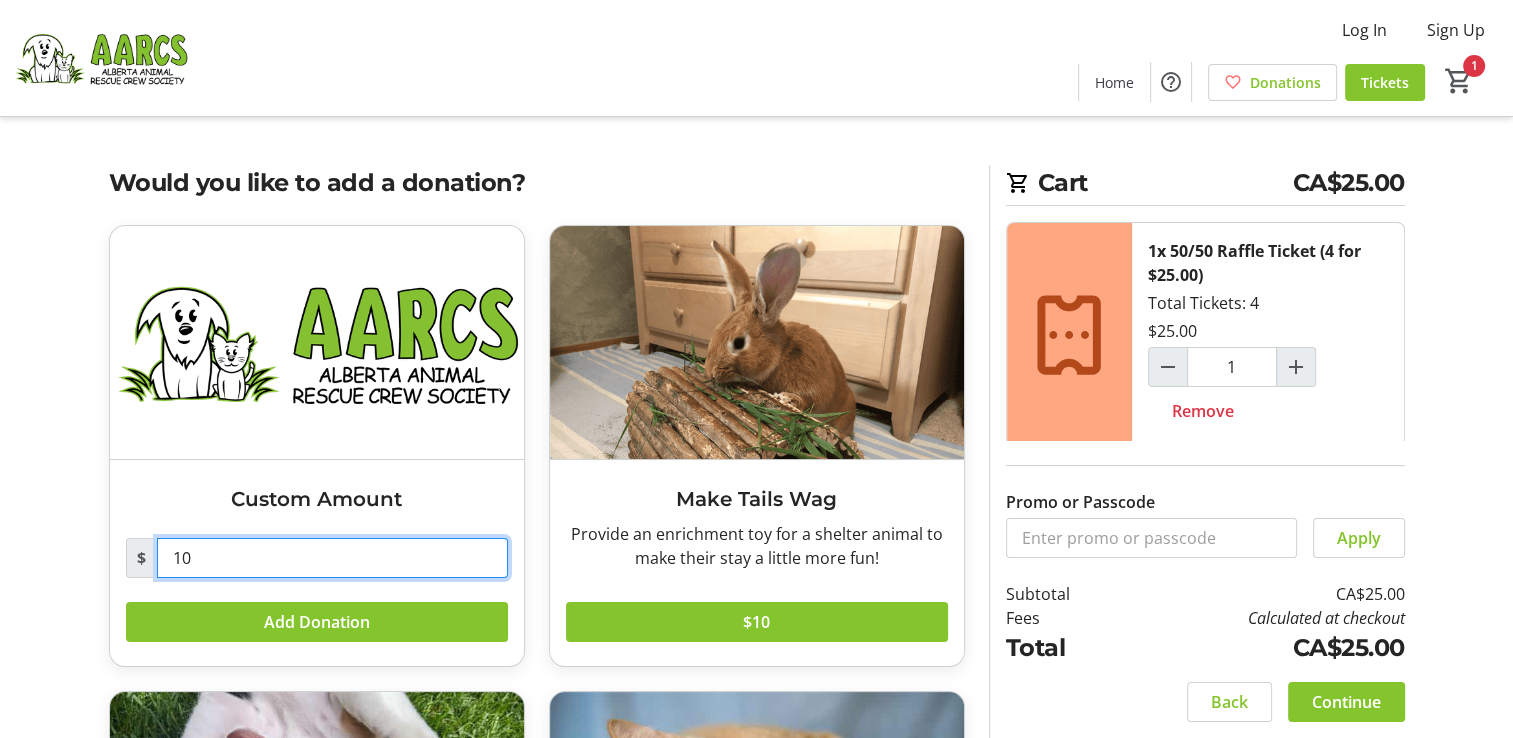 drag, startPoint x: 223, startPoint y: 564, endPoint x: 114, endPoint y: 558, distance: 109.165016 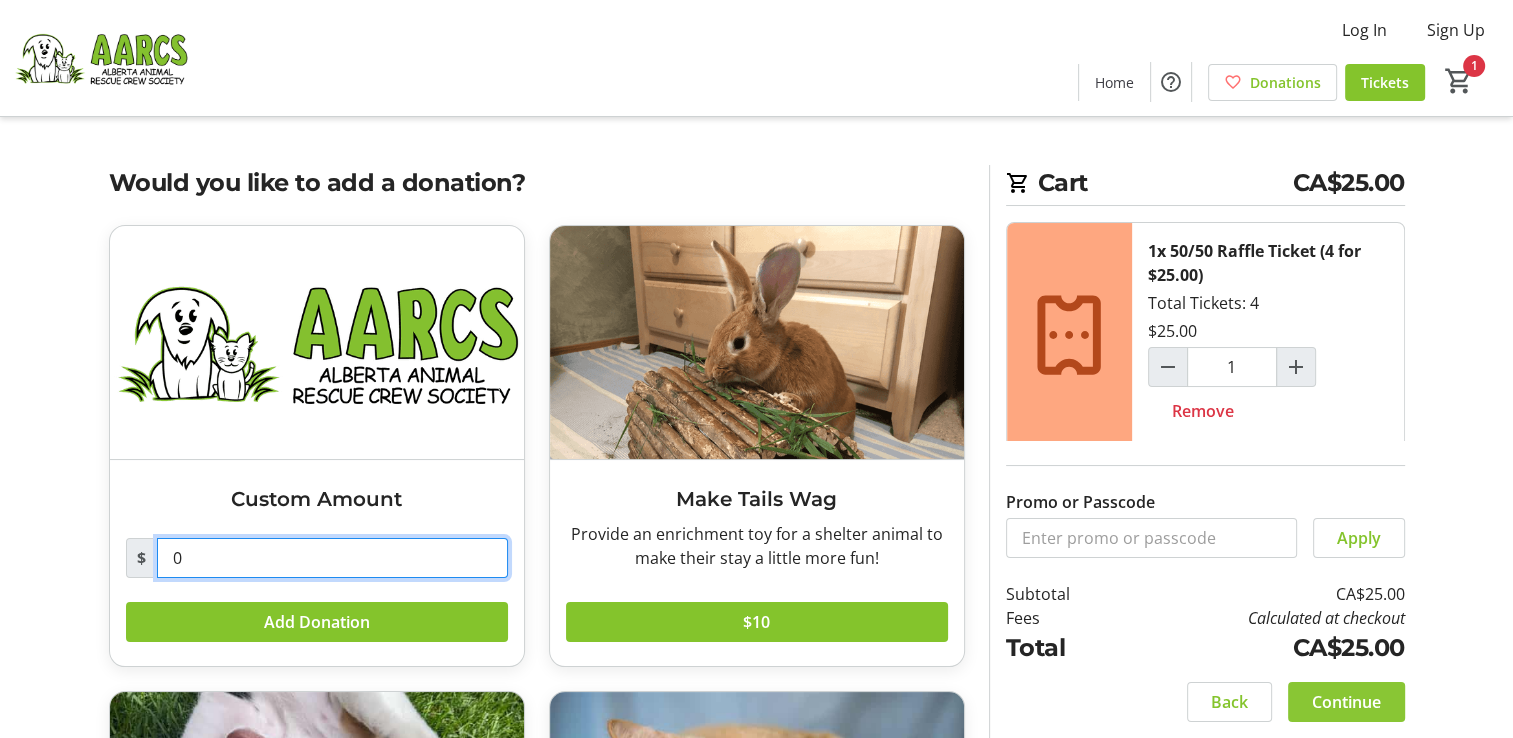 type on "0" 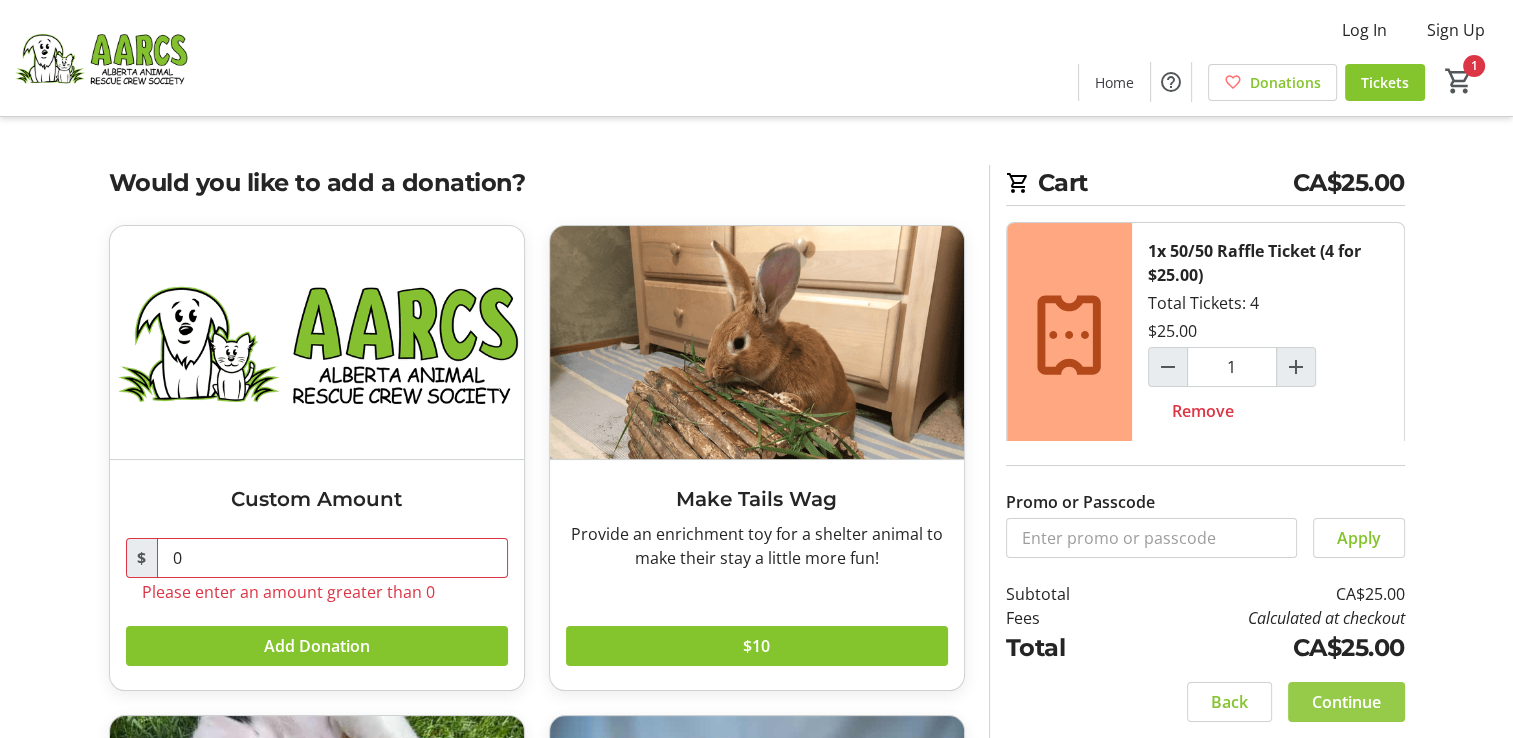 click on "Continue" 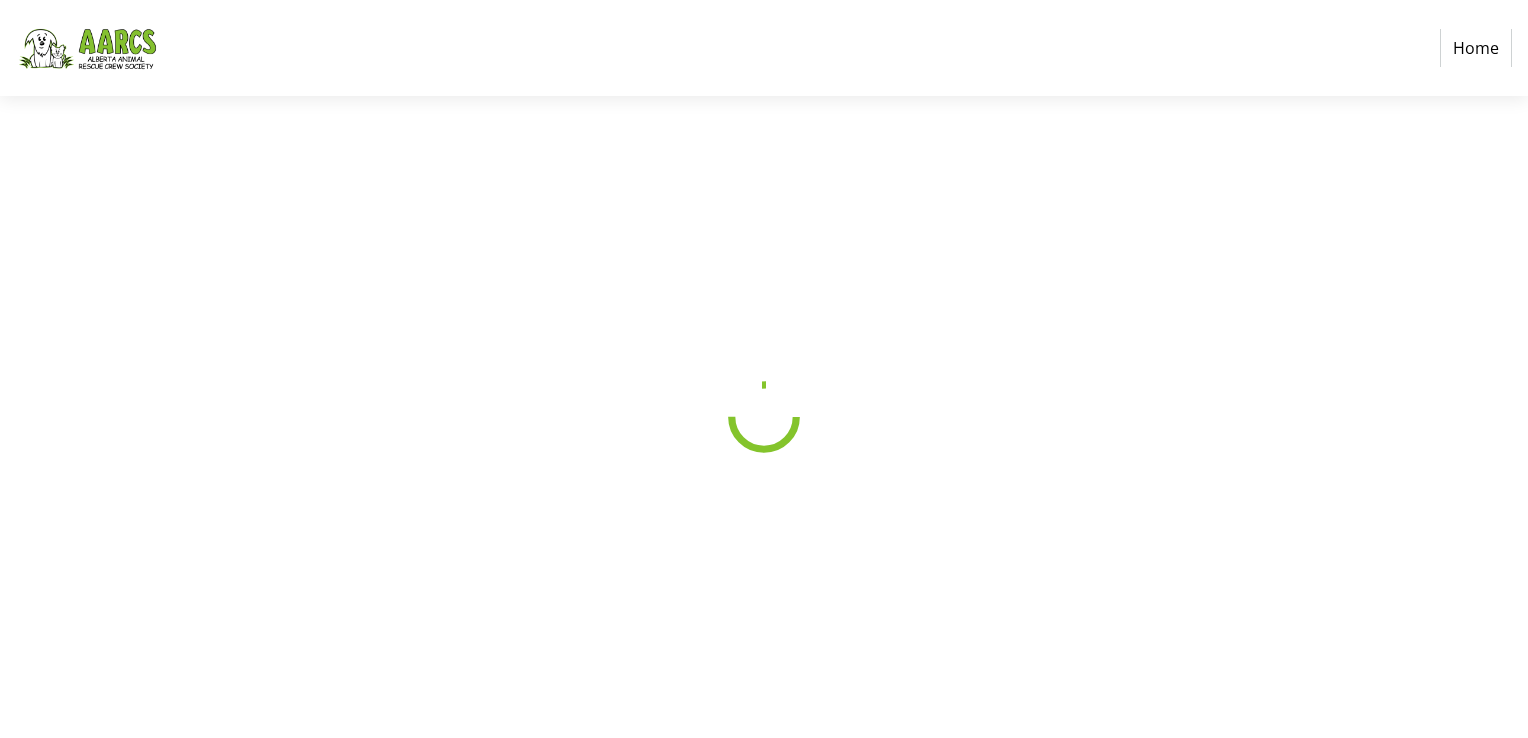 select on "CA" 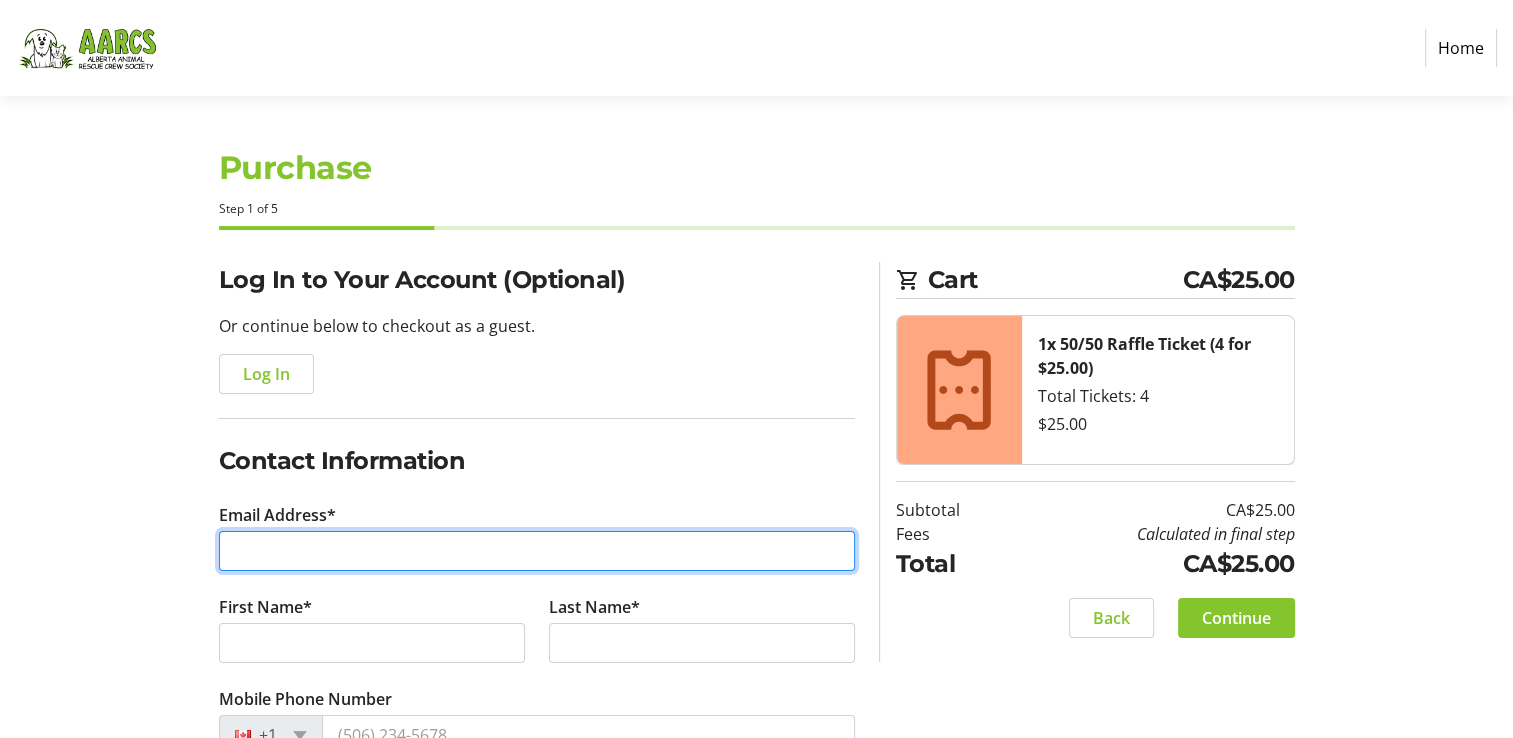 click on "Email Address*" at bounding box center [537, 551] 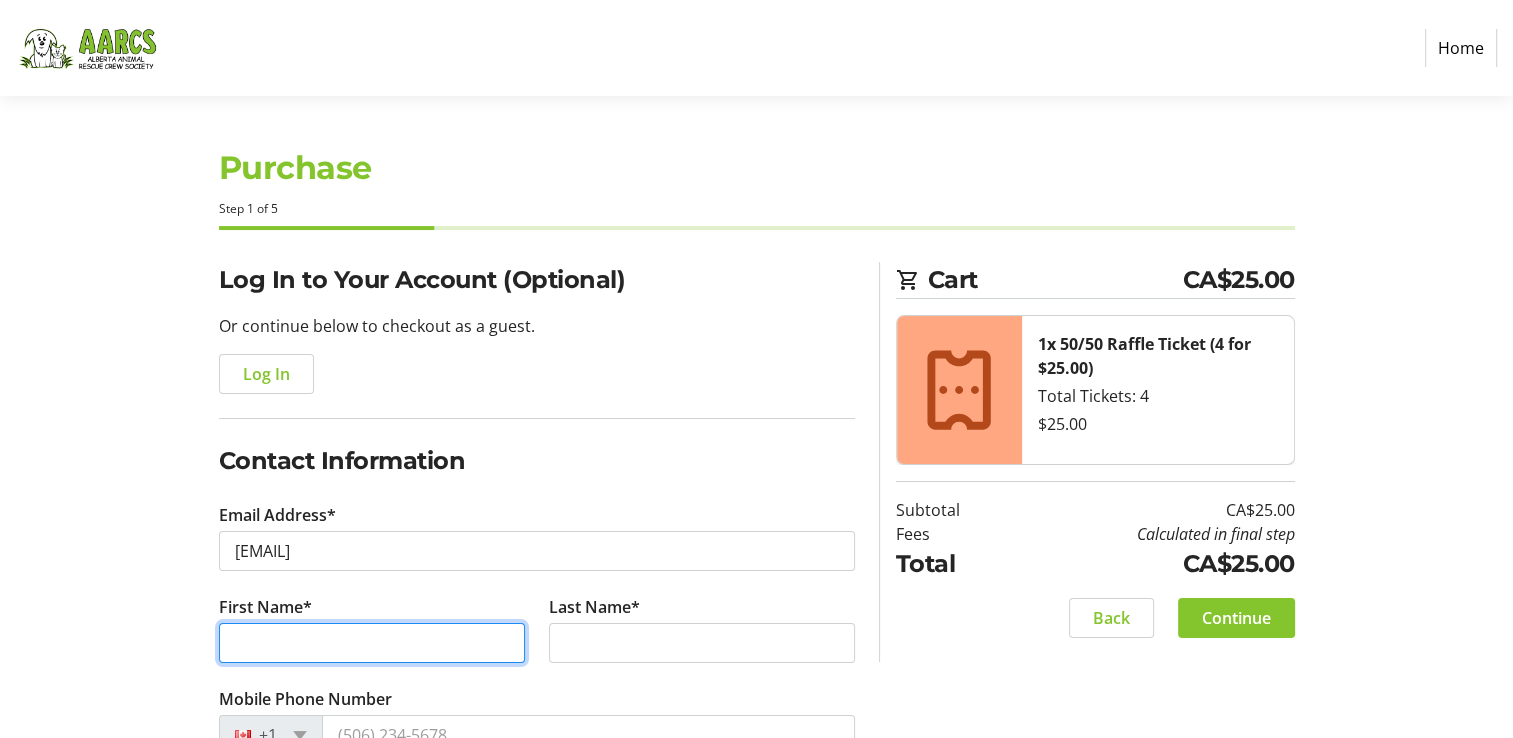 type on "[FIRST]" 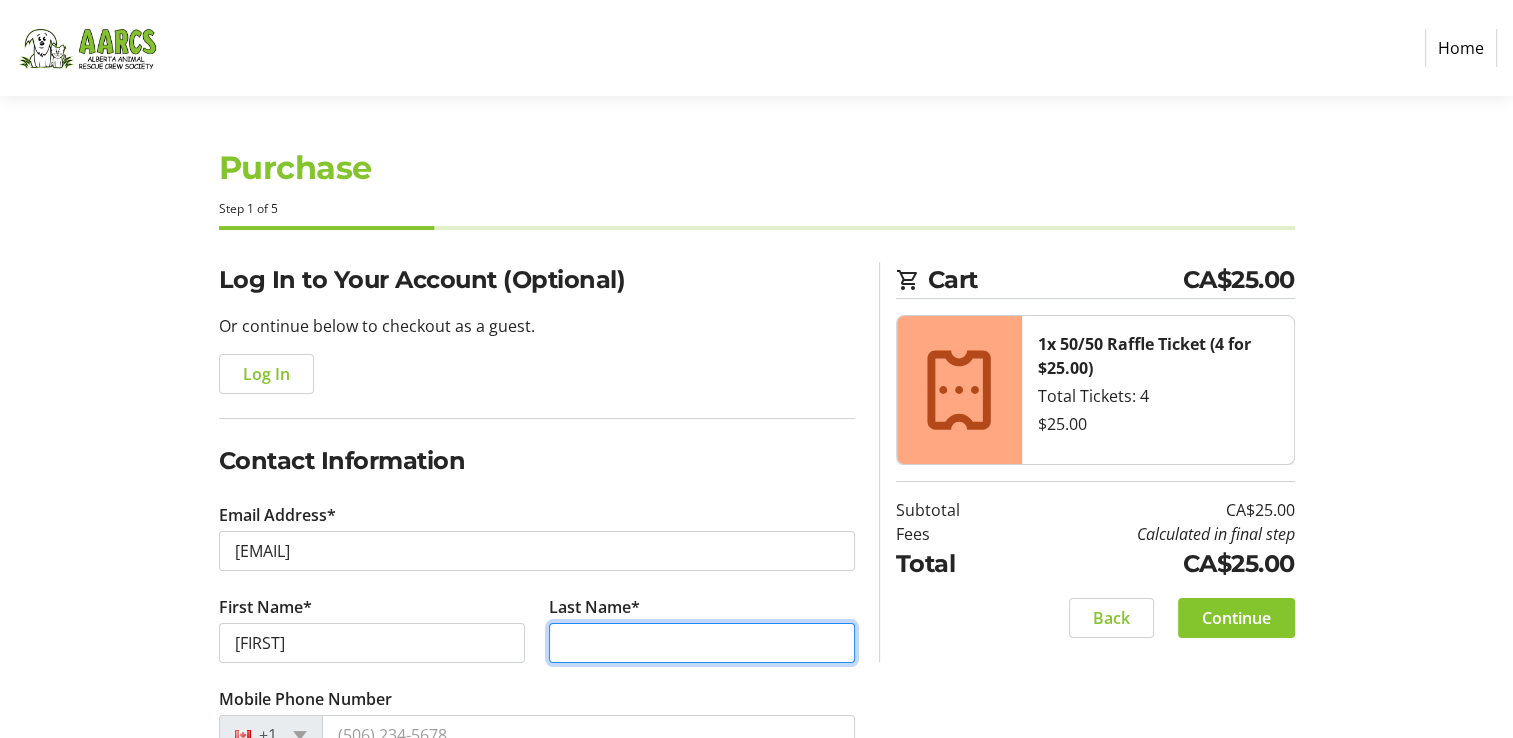 type on "Verschuere" 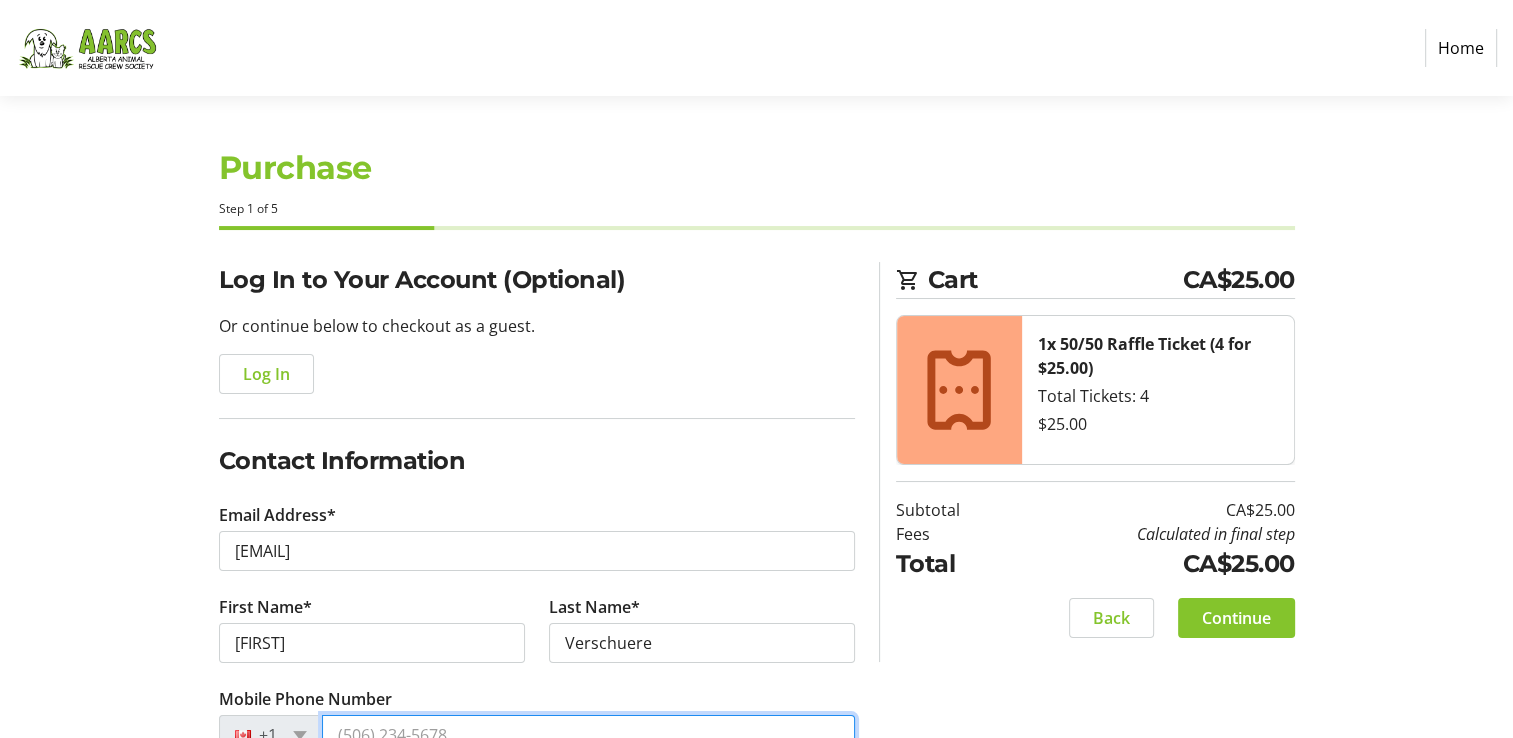 type on "[PHONE]" 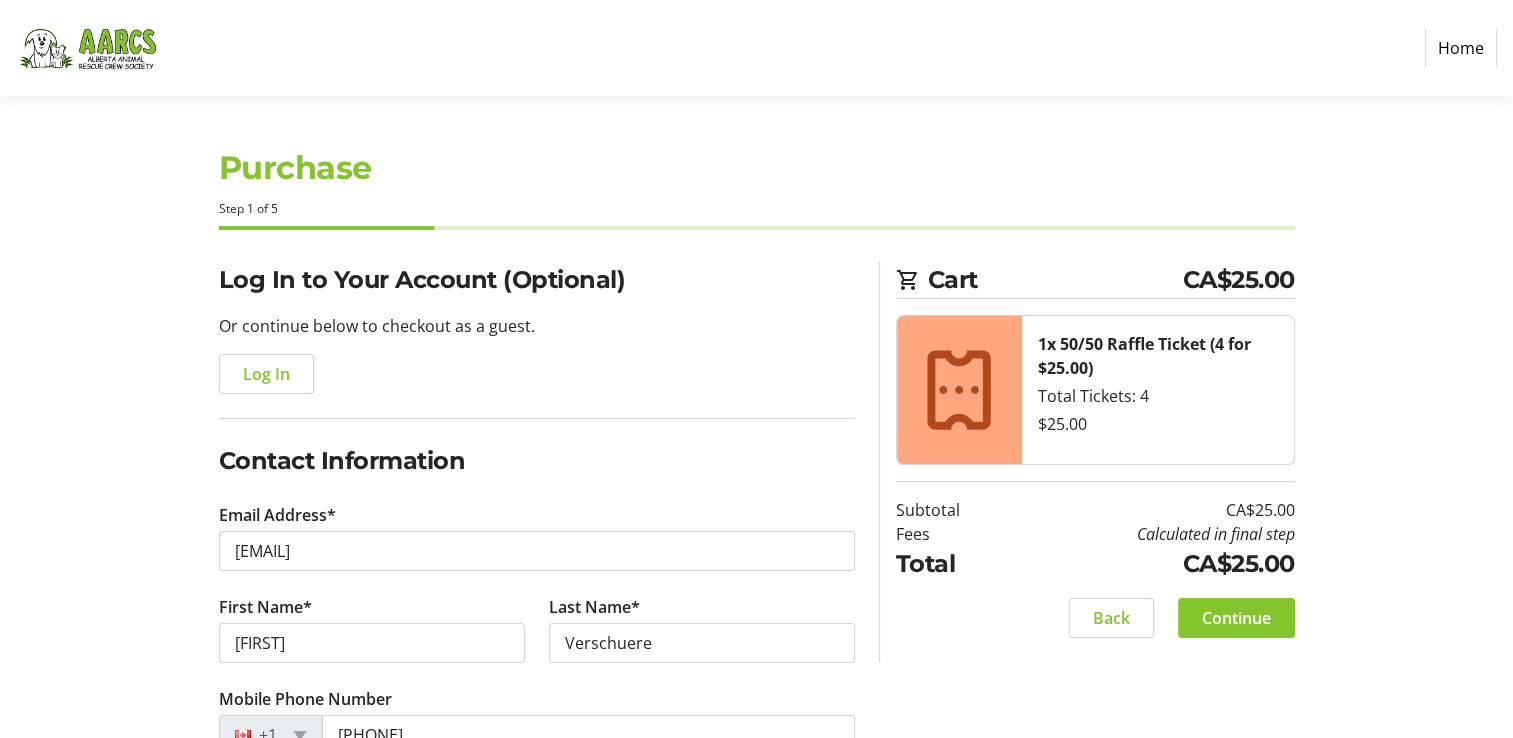 type on "Verschuere Consulting" 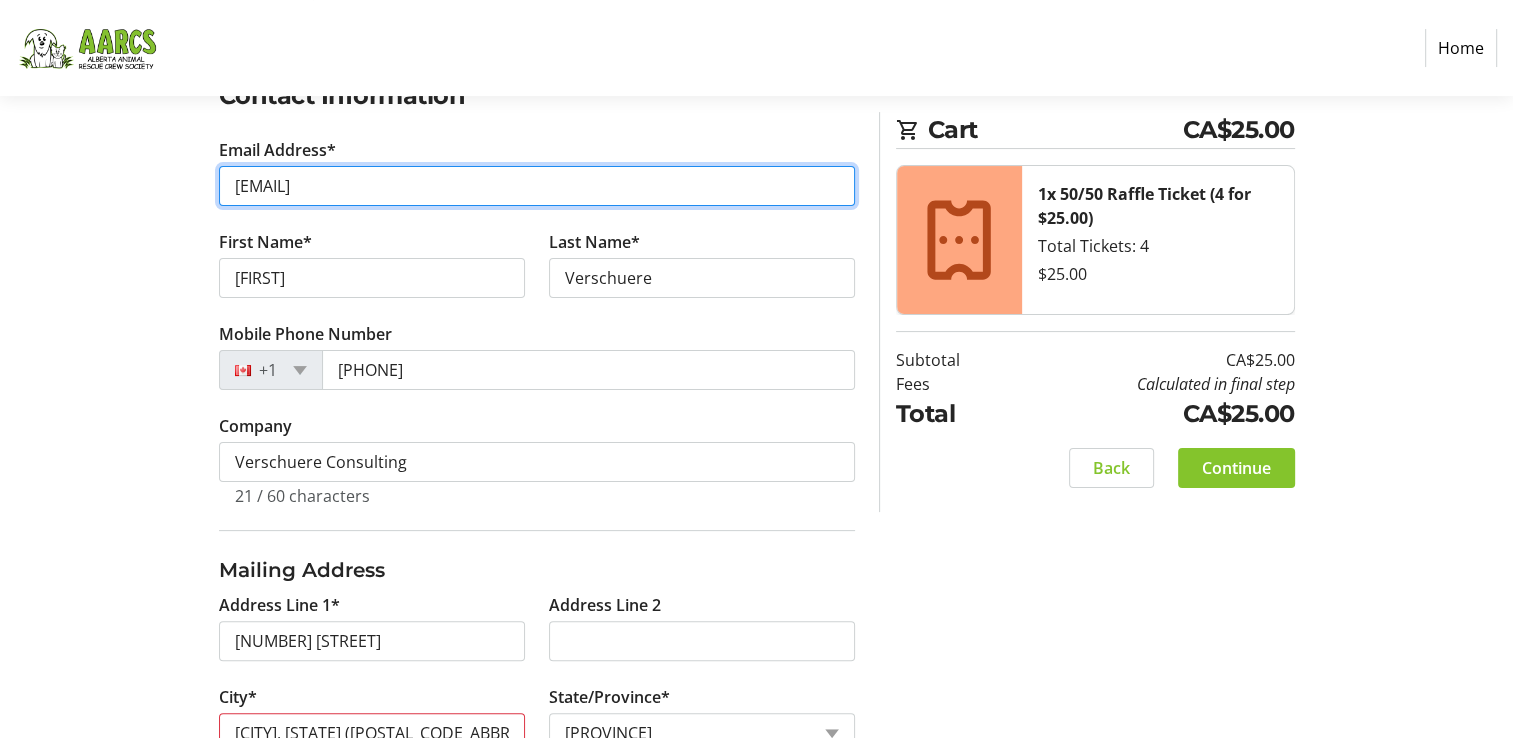 scroll, scrollTop: 400, scrollLeft: 0, axis: vertical 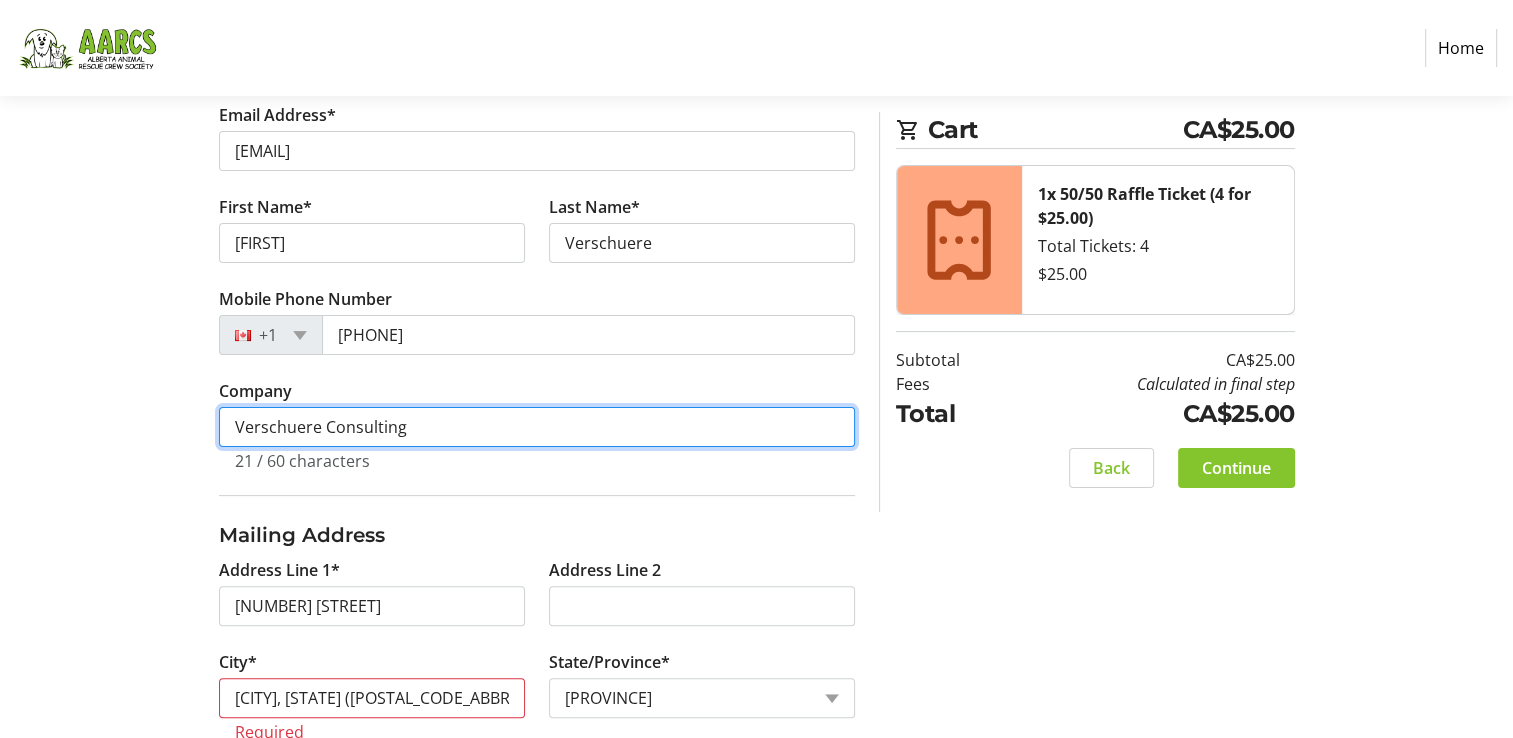 drag, startPoint x: 470, startPoint y: 427, endPoint x: 76, endPoint y: 394, distance: 395.37958 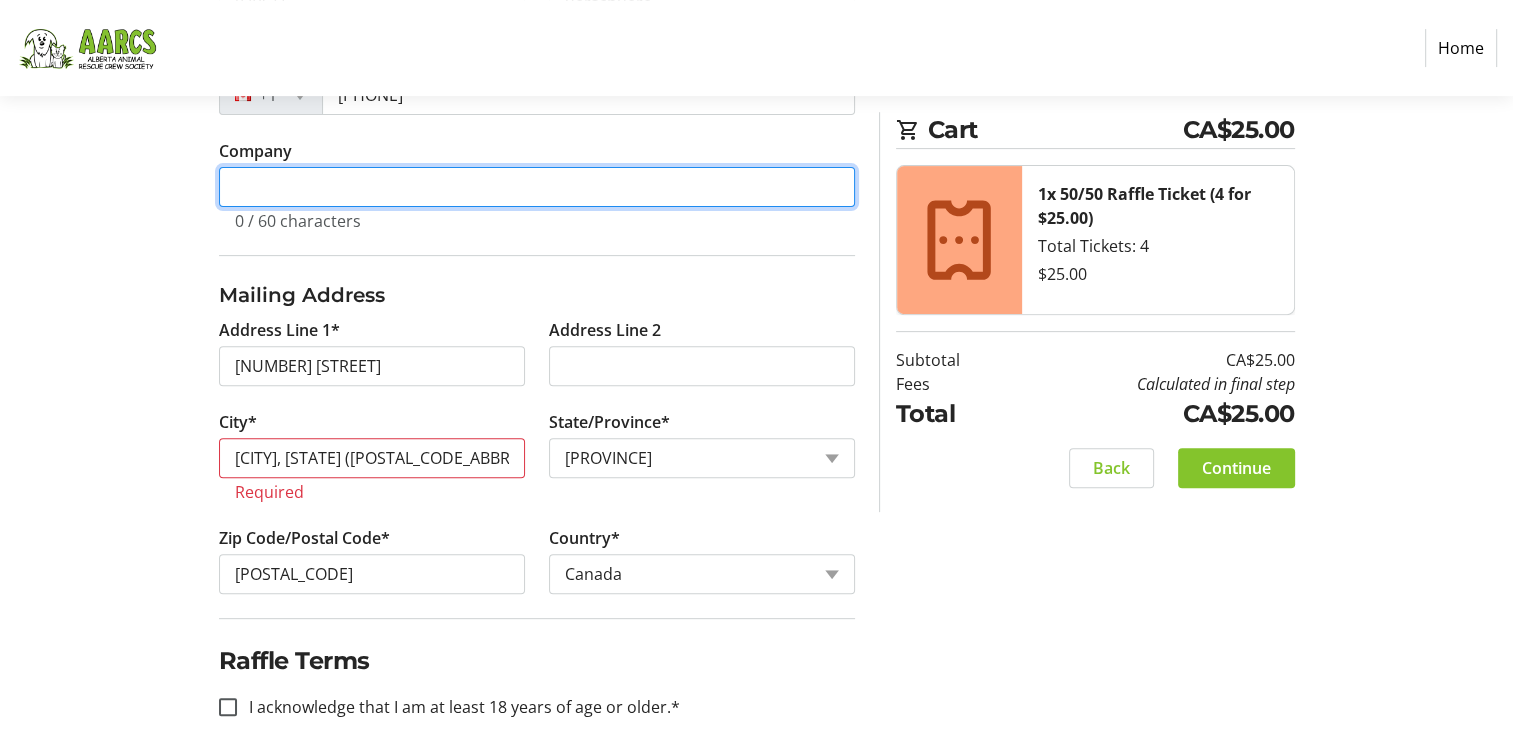 scroll, scrollTop: 665, scrollLeft: 0, axis: vertical 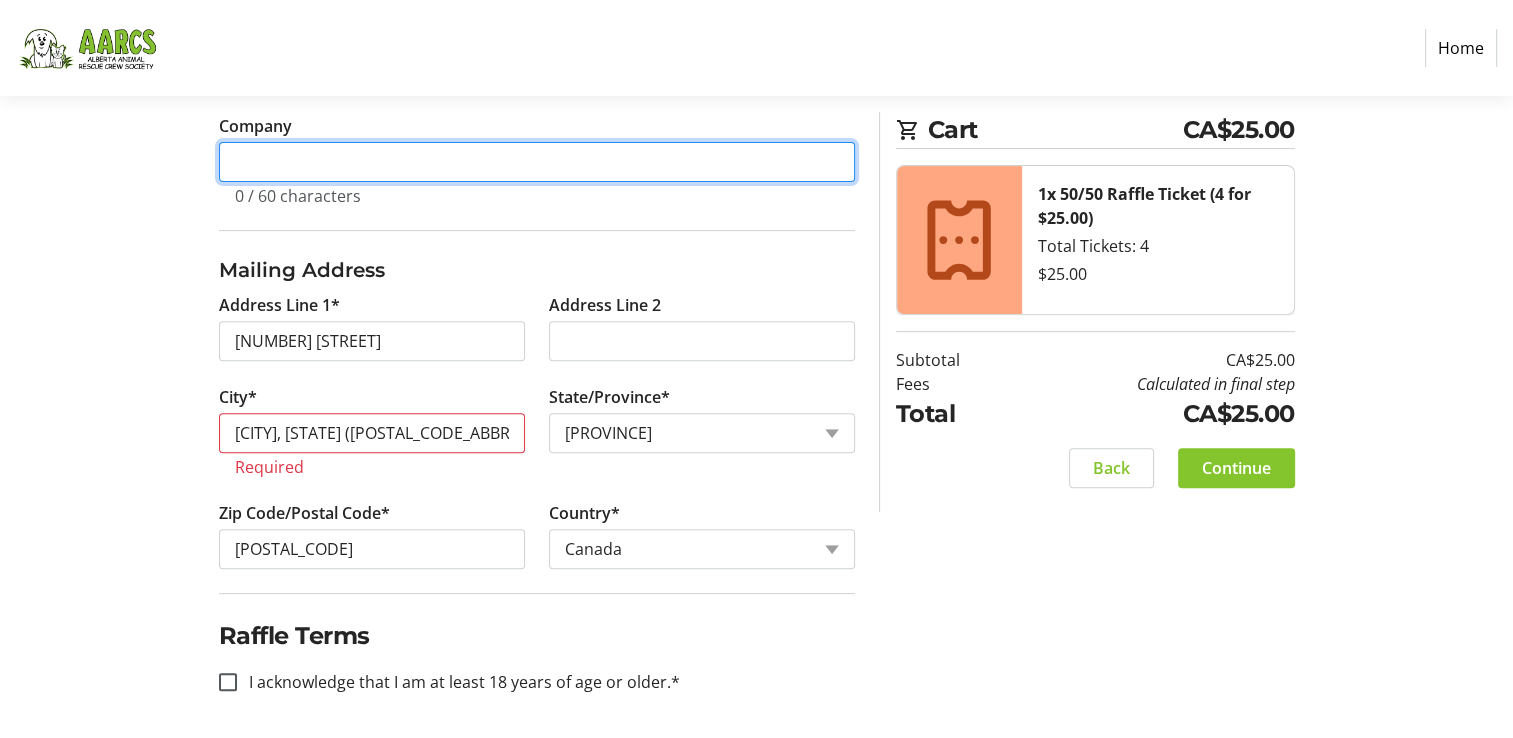 type 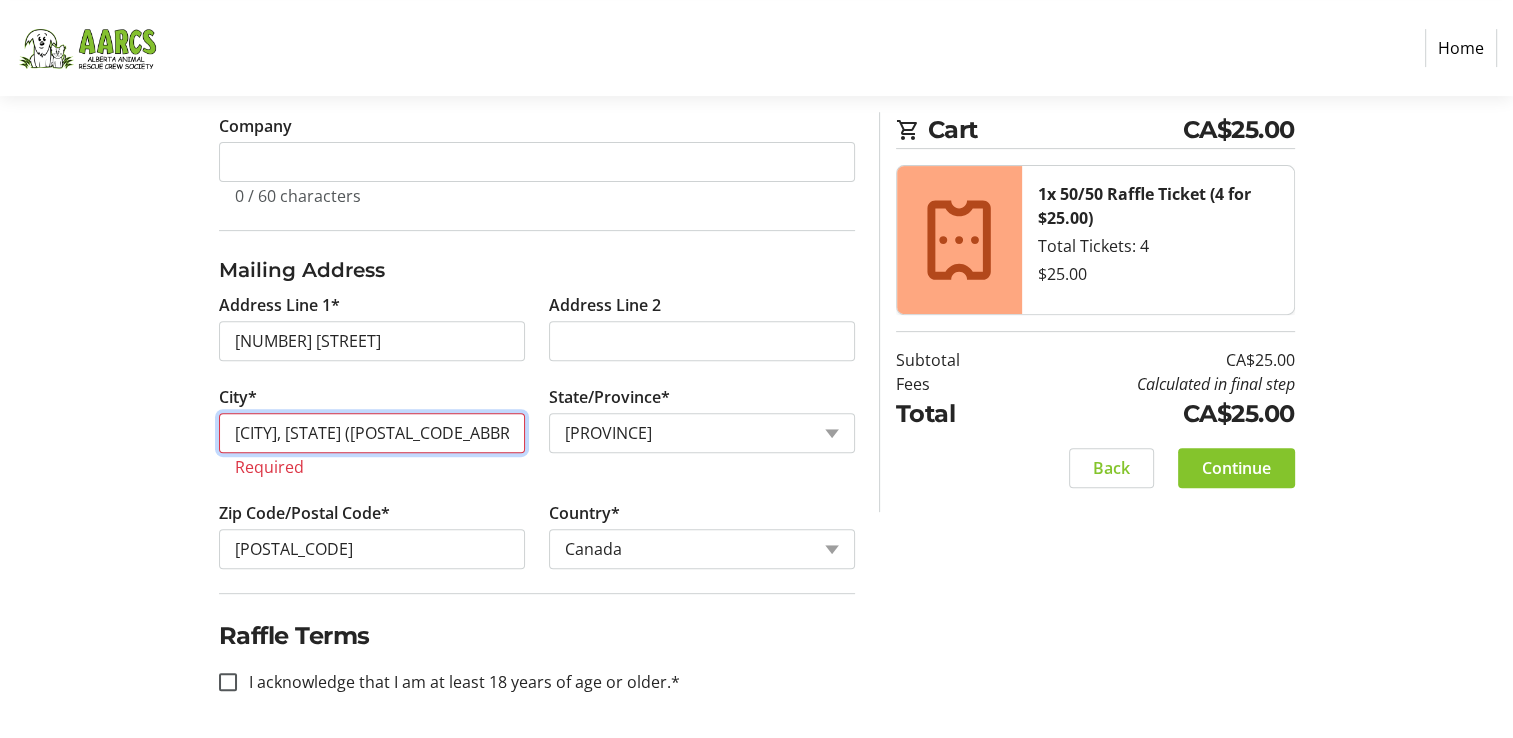 click on "[CITY], [STATE] ([POSTAL_CODE_ABBREVIATION])" at bounding box center (372, 433) 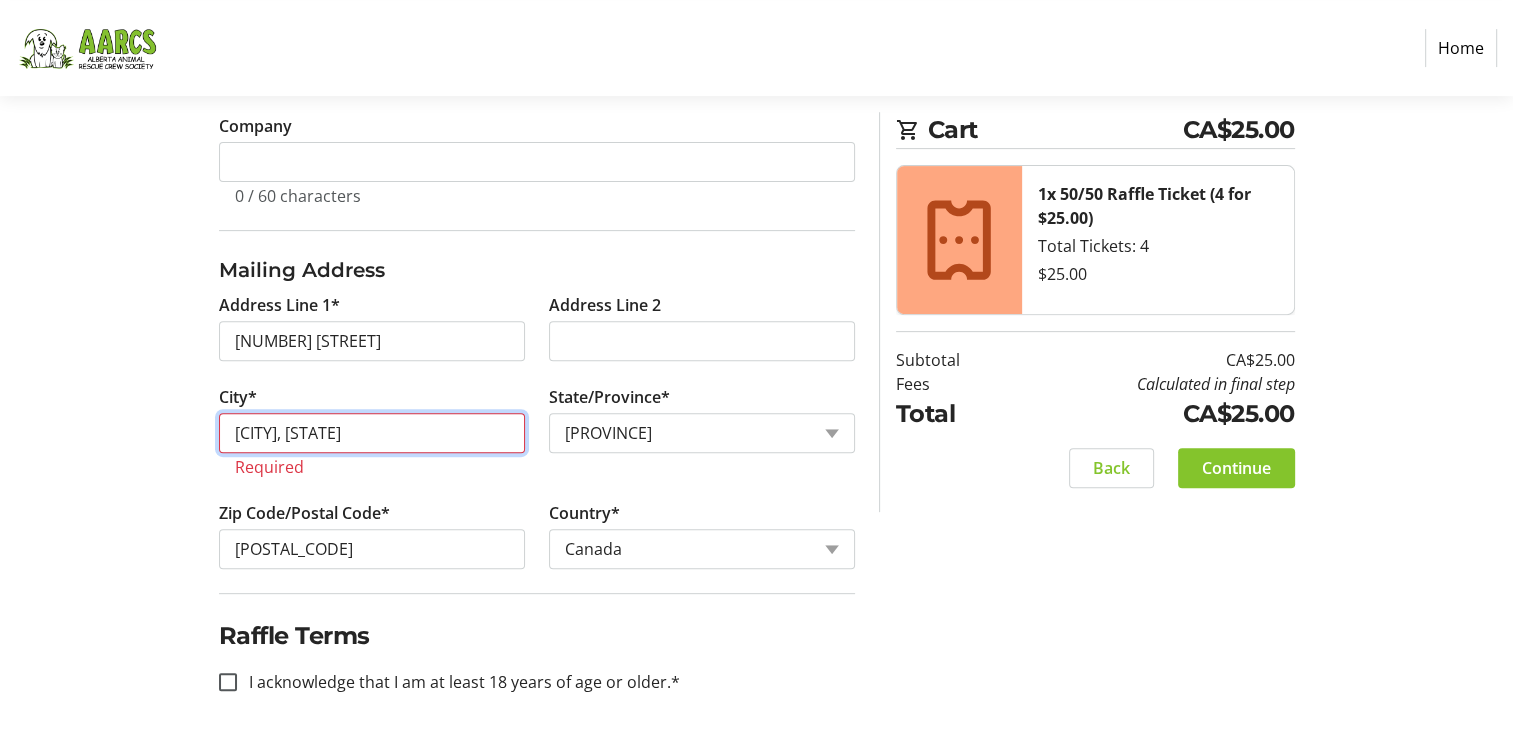 scroll, scrollTop: 641, scrollLeft: 0, axis: vertical 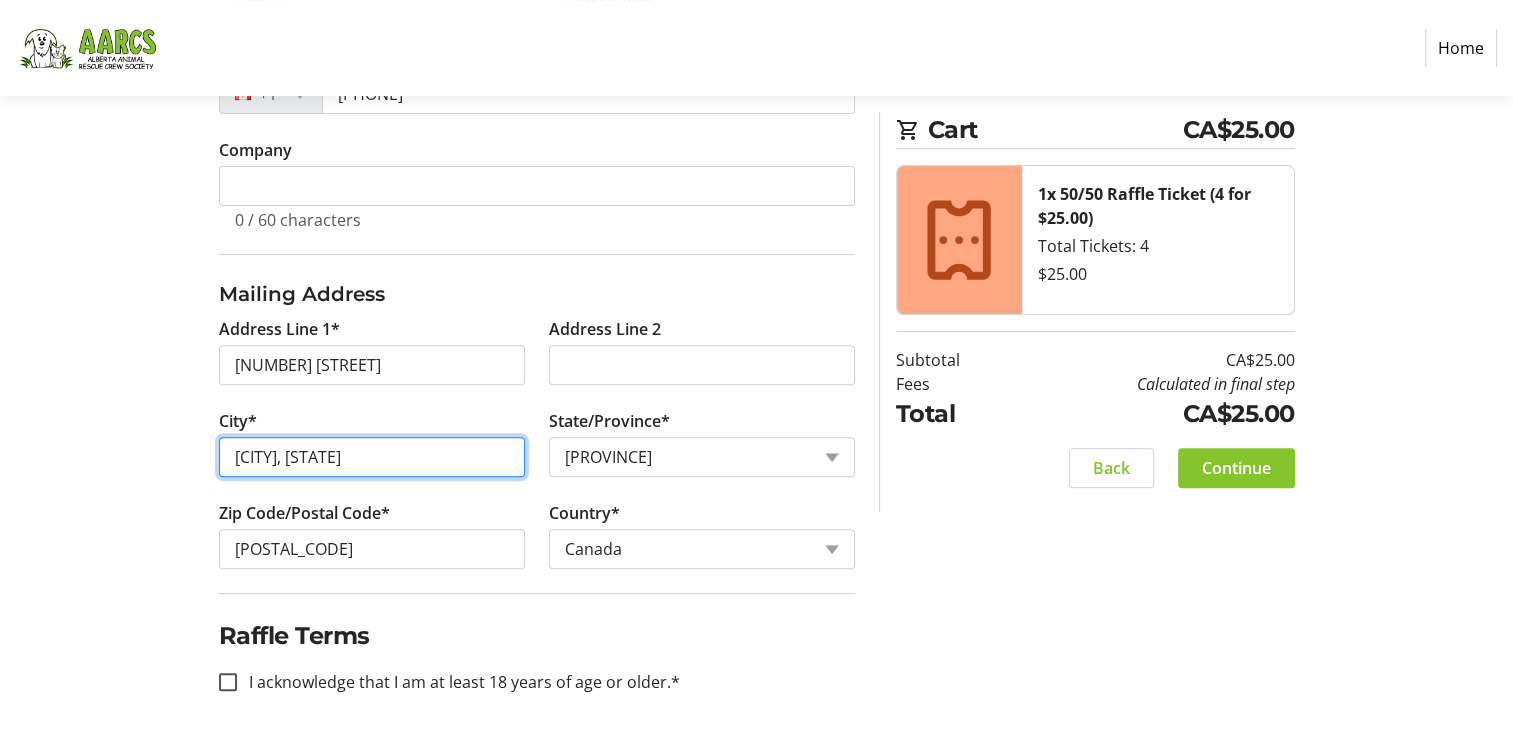 type on "[CITY], [STATE]" 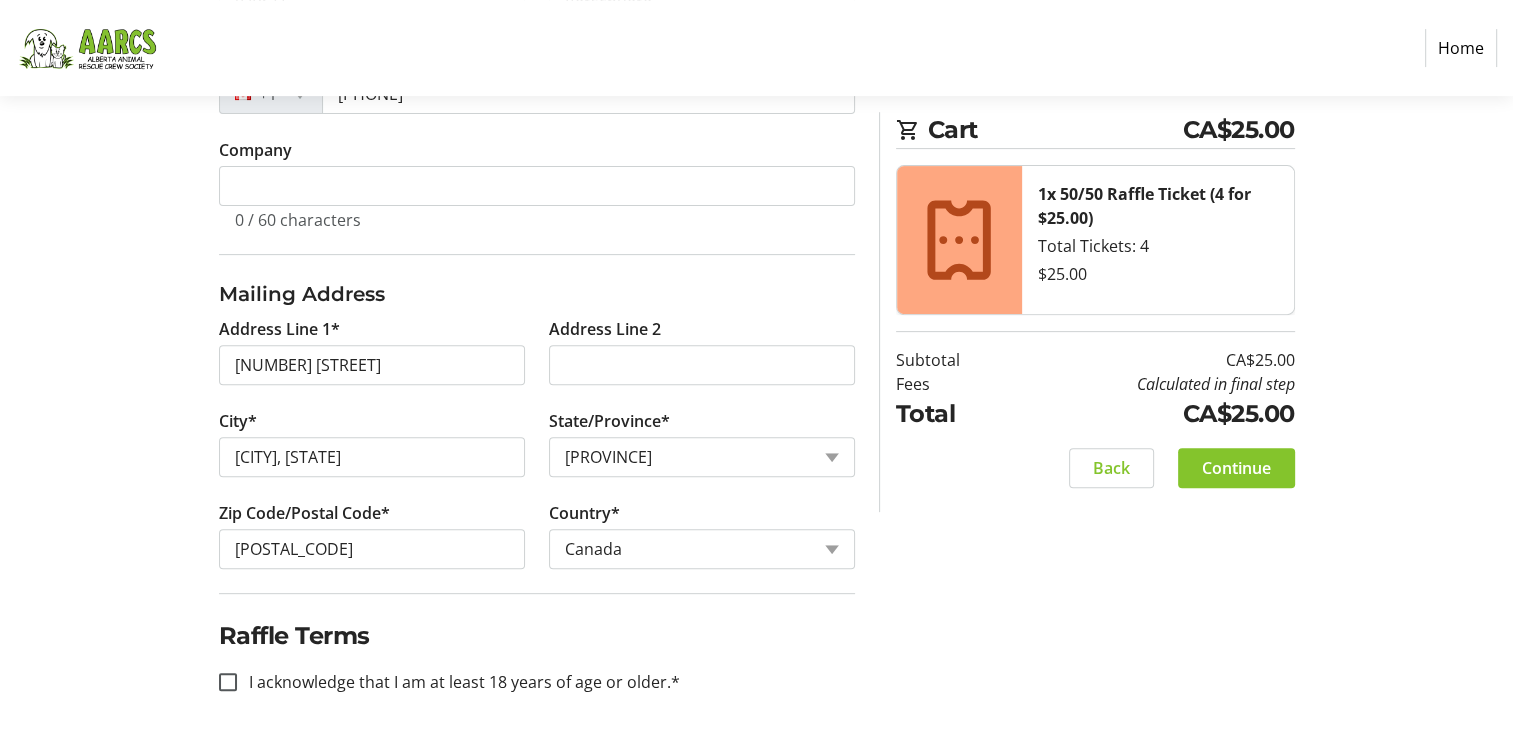 click on "Log In to Your Account (Optional) Or continue below to checkout as a guest.  Log In  Contact Information Email Address* [EMAIL] First Name* [FIRST] Last Name* [LAST]  Mobile Phone Number  [PHONE]  Company  0 / 60 characters Mailing Address  Address Line 1*  [NUMBER] [STREET]  Address Line 2   City*  [CITY], [STATE]  State/Province*  State or Province  State or Province   [PROVINCE]   [PROVINCE]   [PROVINCE]   [PROVINCE]   [PROVINCE]   [PROVINCE]   [PROVINCE]   [PROVINCE]   [PROVINCE]   [PROVINCE]   [PROVINCE]   [PROVINCE]   [PROVINCE]   Zip Code/Postal Code*  [POSTAL_CODE]  Country*  Country Country  Afghanistan   Åland Islands   Albania   Algeria   American Samoa   Andorra   Angola   Anguilla   Antarctica   Antigua and Barbuda   Argentina   Armenia   Aruba   Australia   Austria   Azerbaijan   The Bahamas   Bahrain   Bangladesh   Barbados   Belarus   Belgium   Belize   Benin   Bermuda   Bhutan   Bolivia   Bonaire   Bosnia and Herzegovina   Botswana   Brazil" 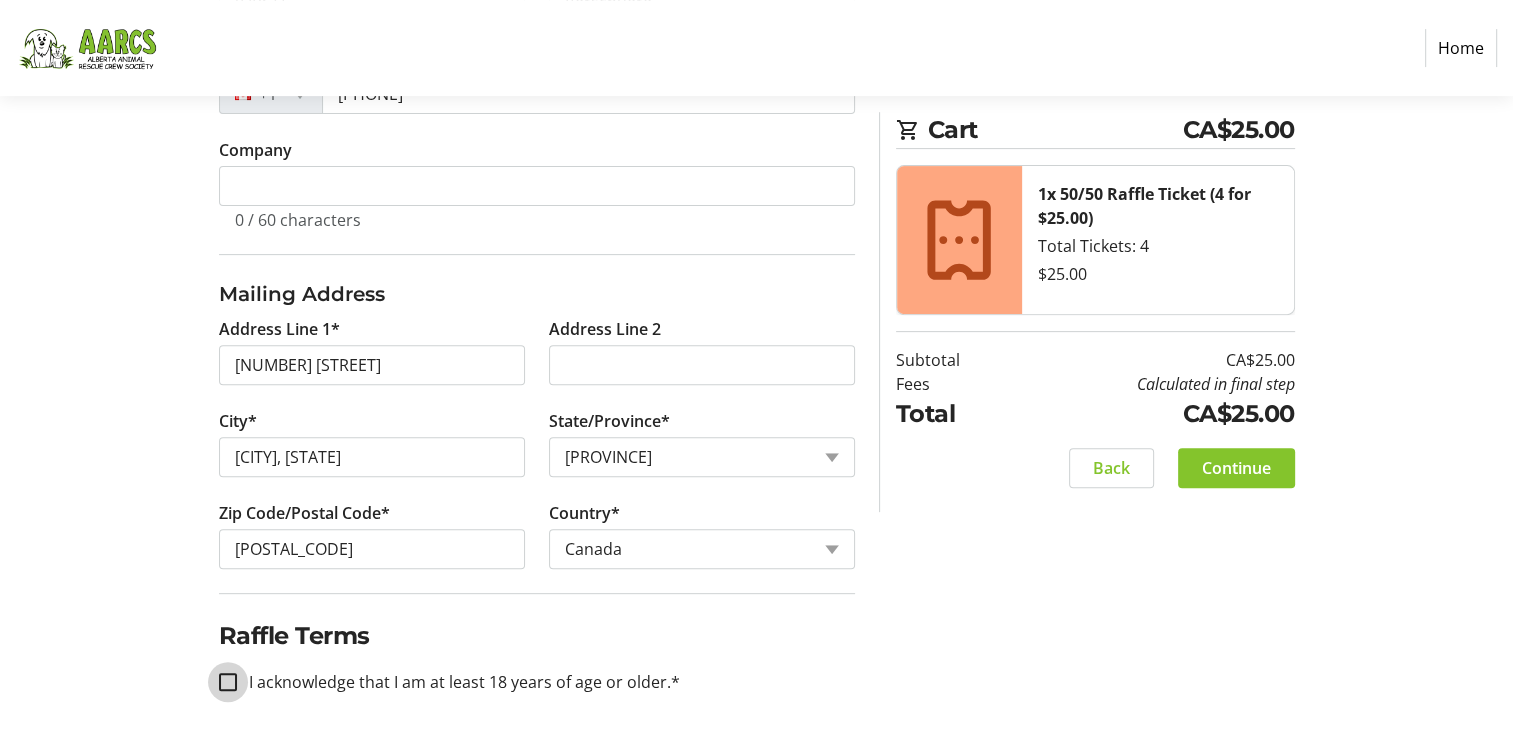 click on "I acknowledge that I am at least 18 years of age or older.*" at bounding box center (228, 682) 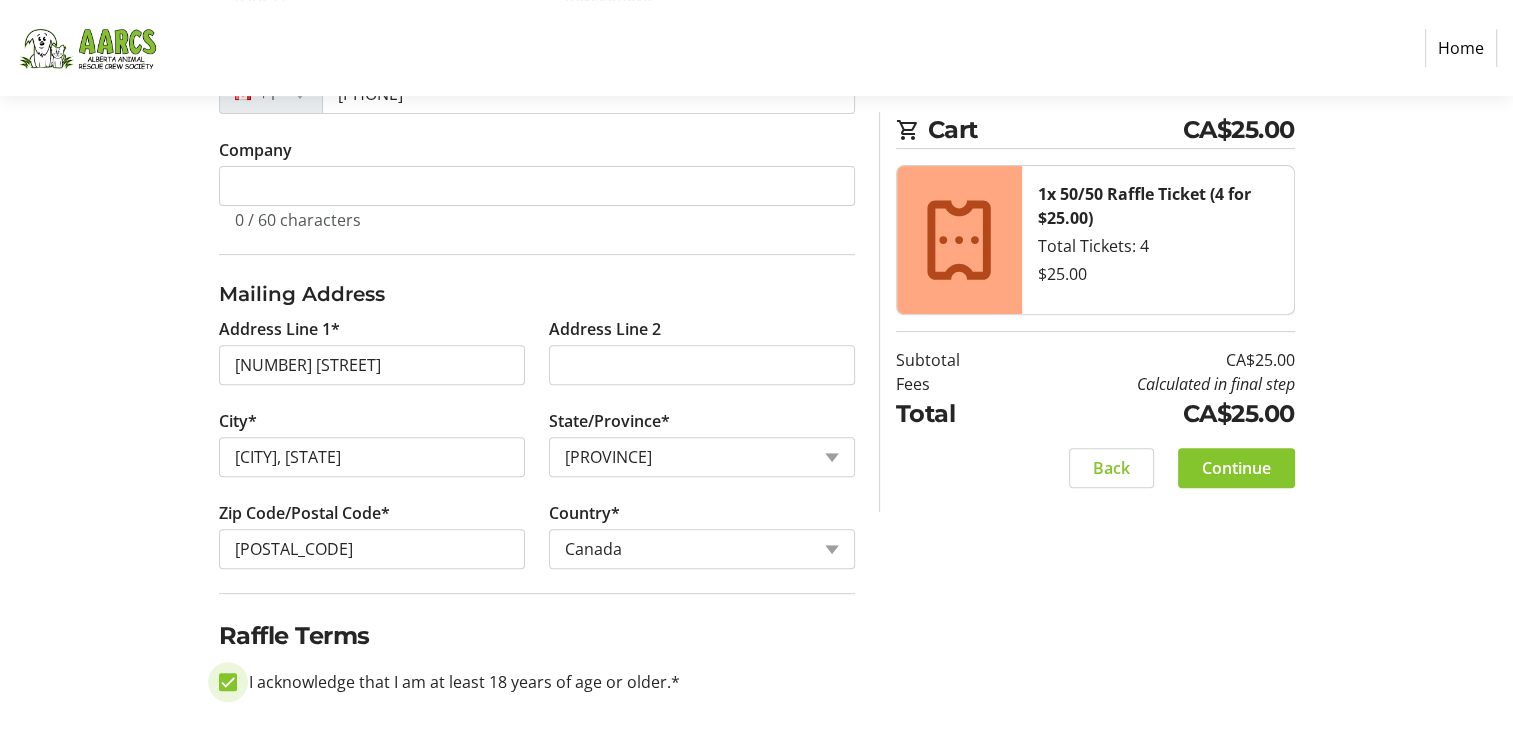 checkbox on "true" 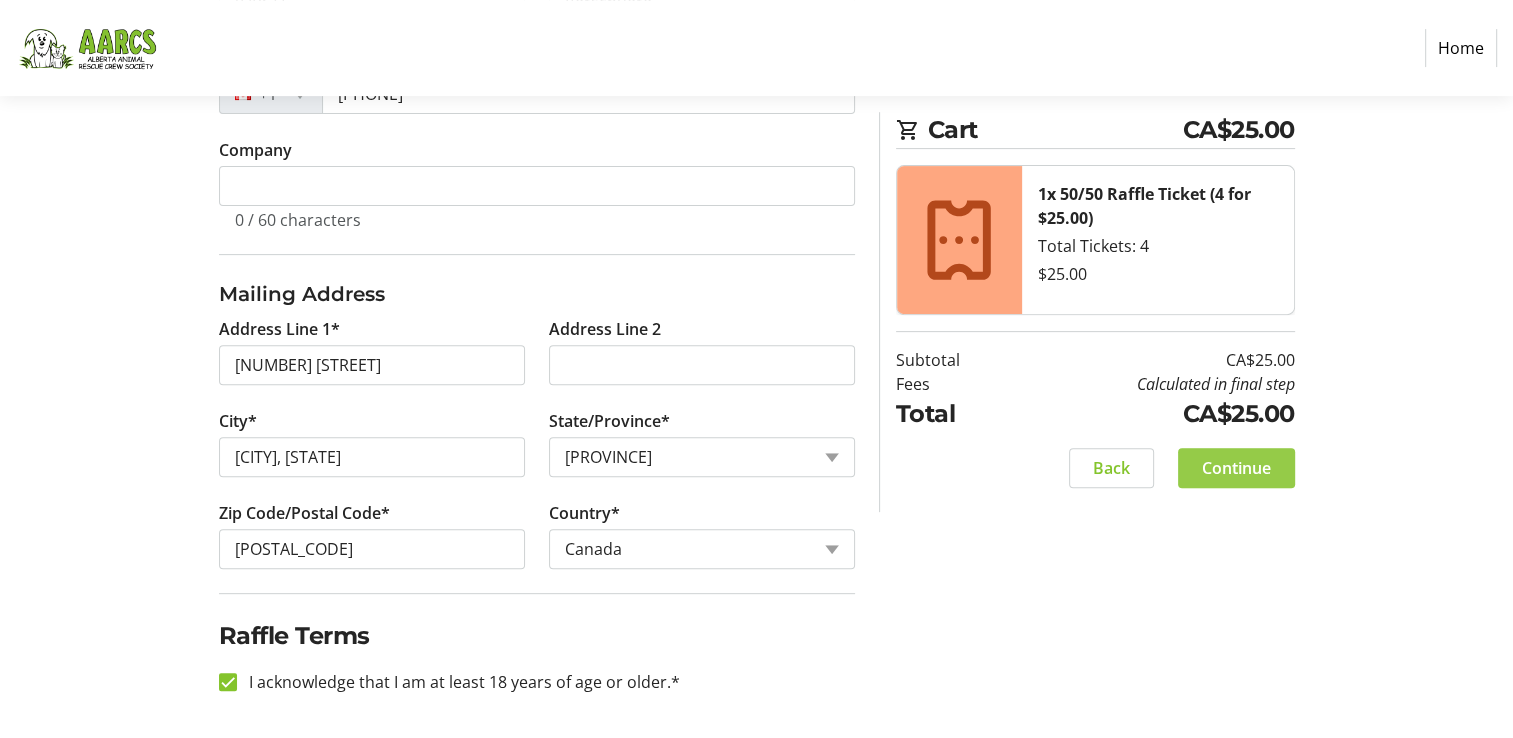 click on "Continue" 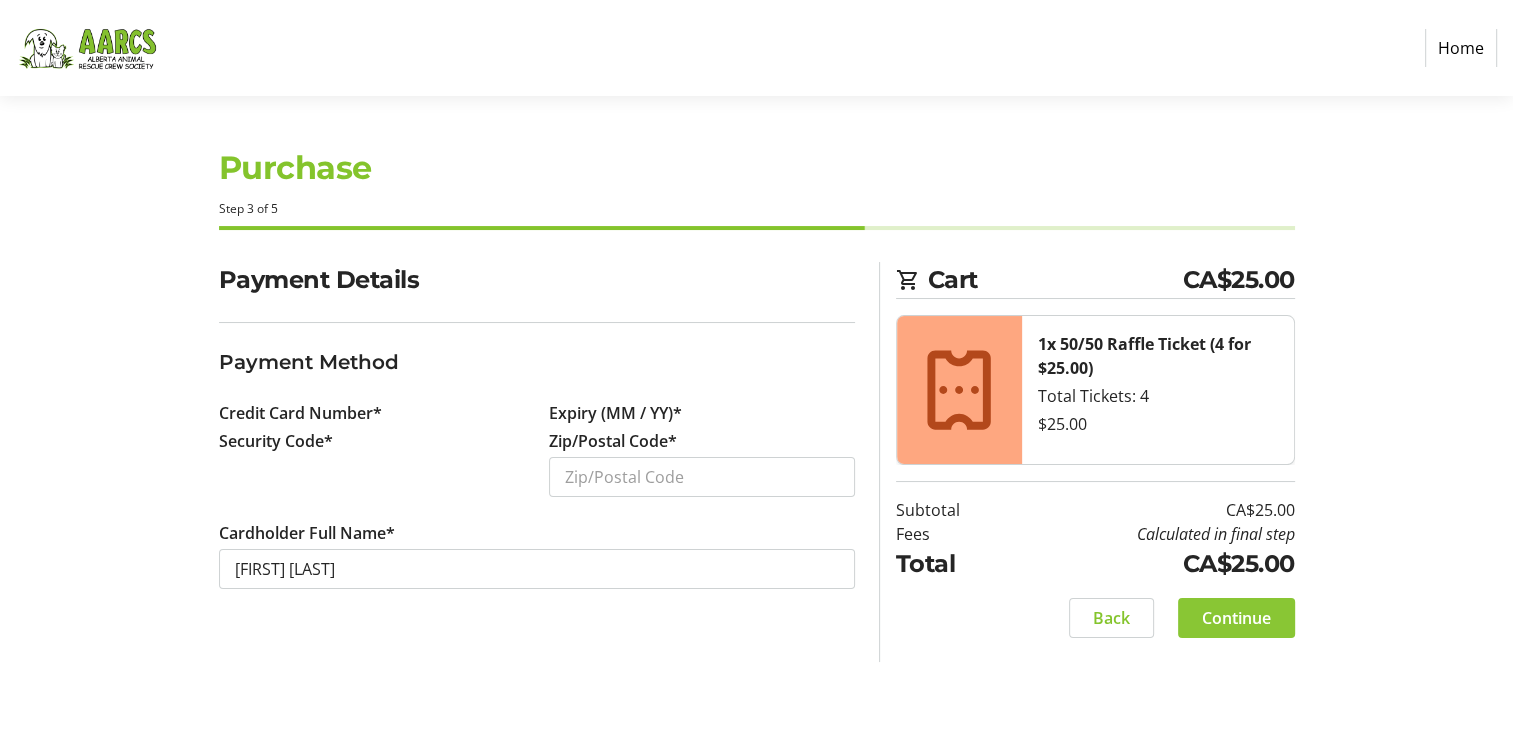 scroll, scrollTop: 0, scrollLeft: 0, axis: both 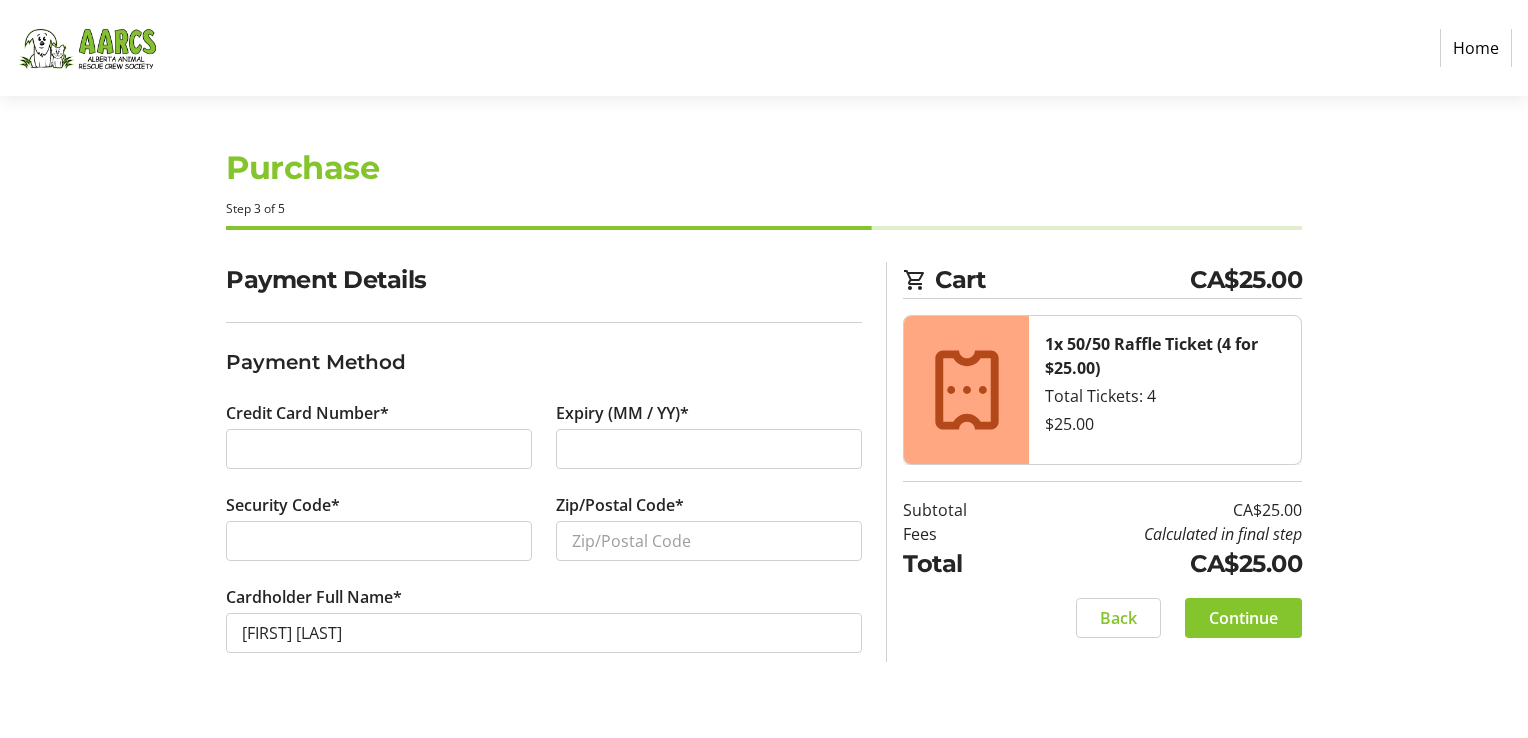 click at bounding box center (379, 541) 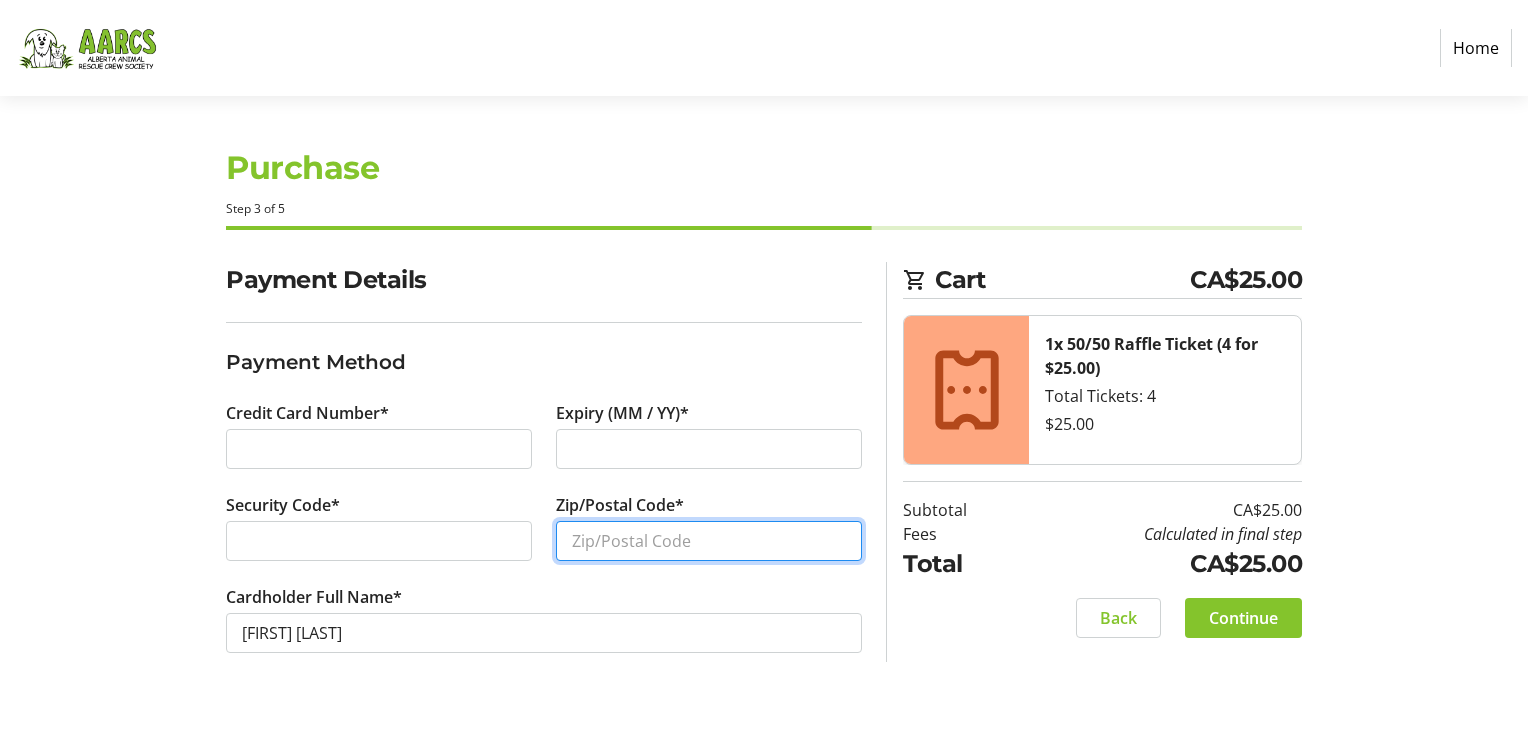 click on "Zip/Postal Code*" at bounding box center [709, 541] 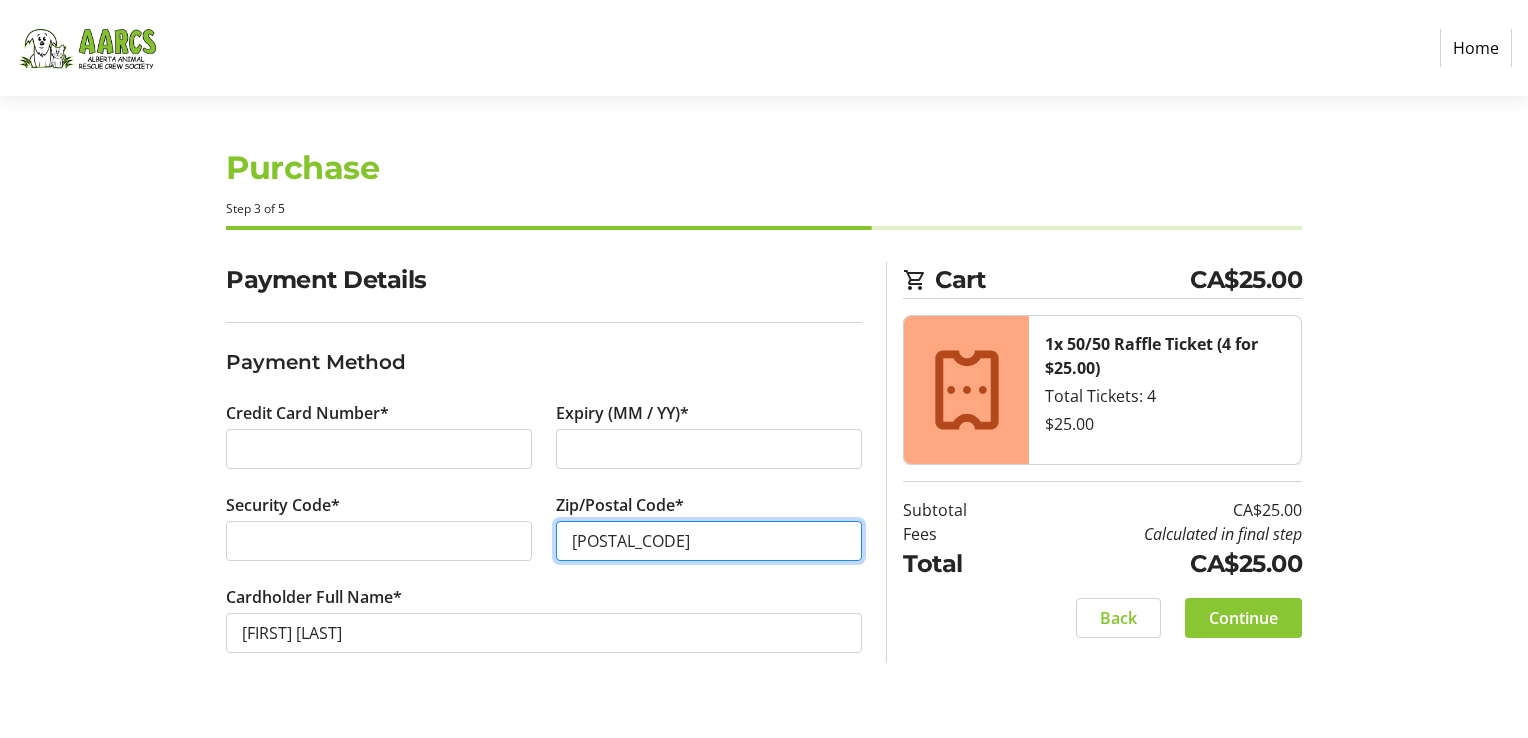 type on "[POSTAL_CODE]" 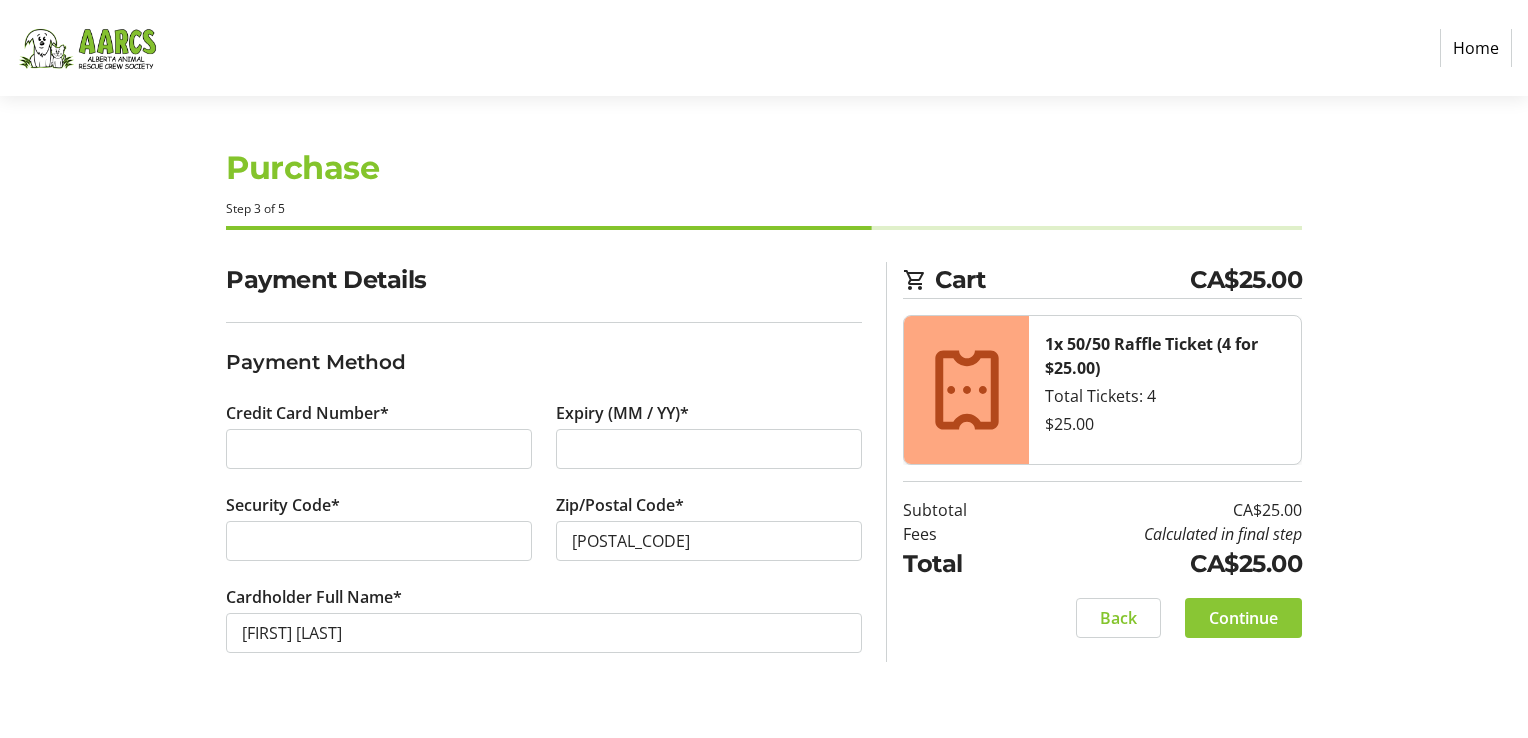 click on "Continue" 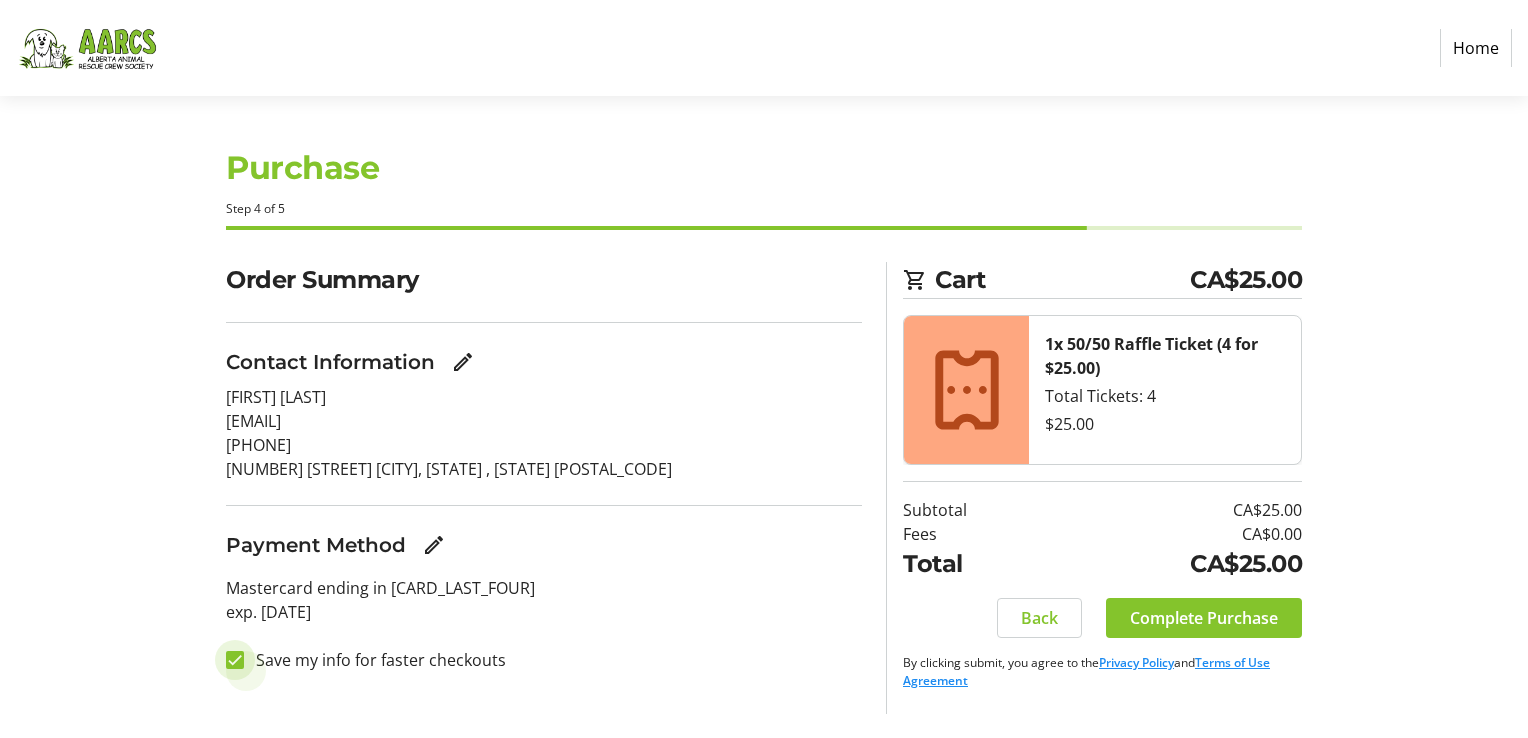 click on "Save my info for faster checkouts" at bounding box center (235, 660) 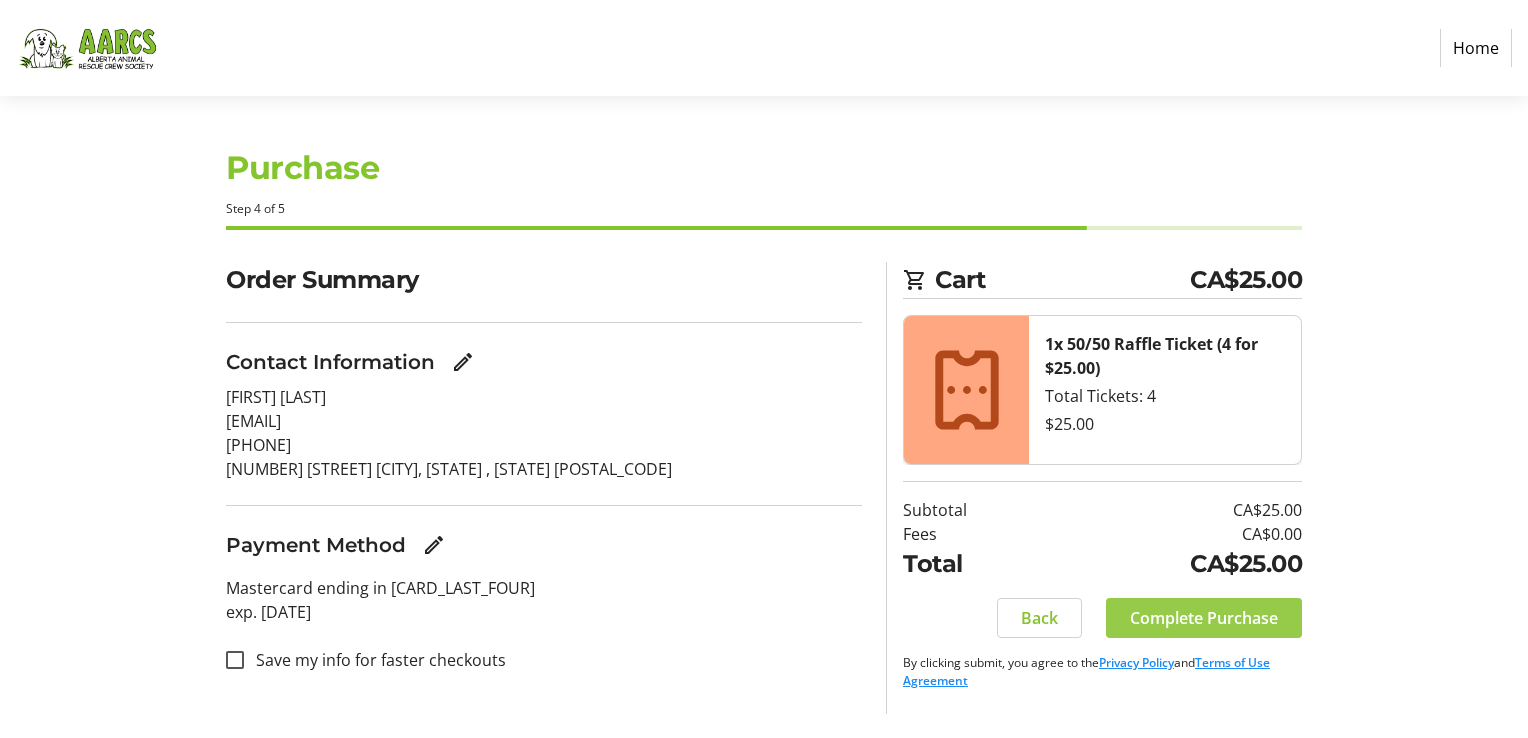 click on "Complete Purchase" 